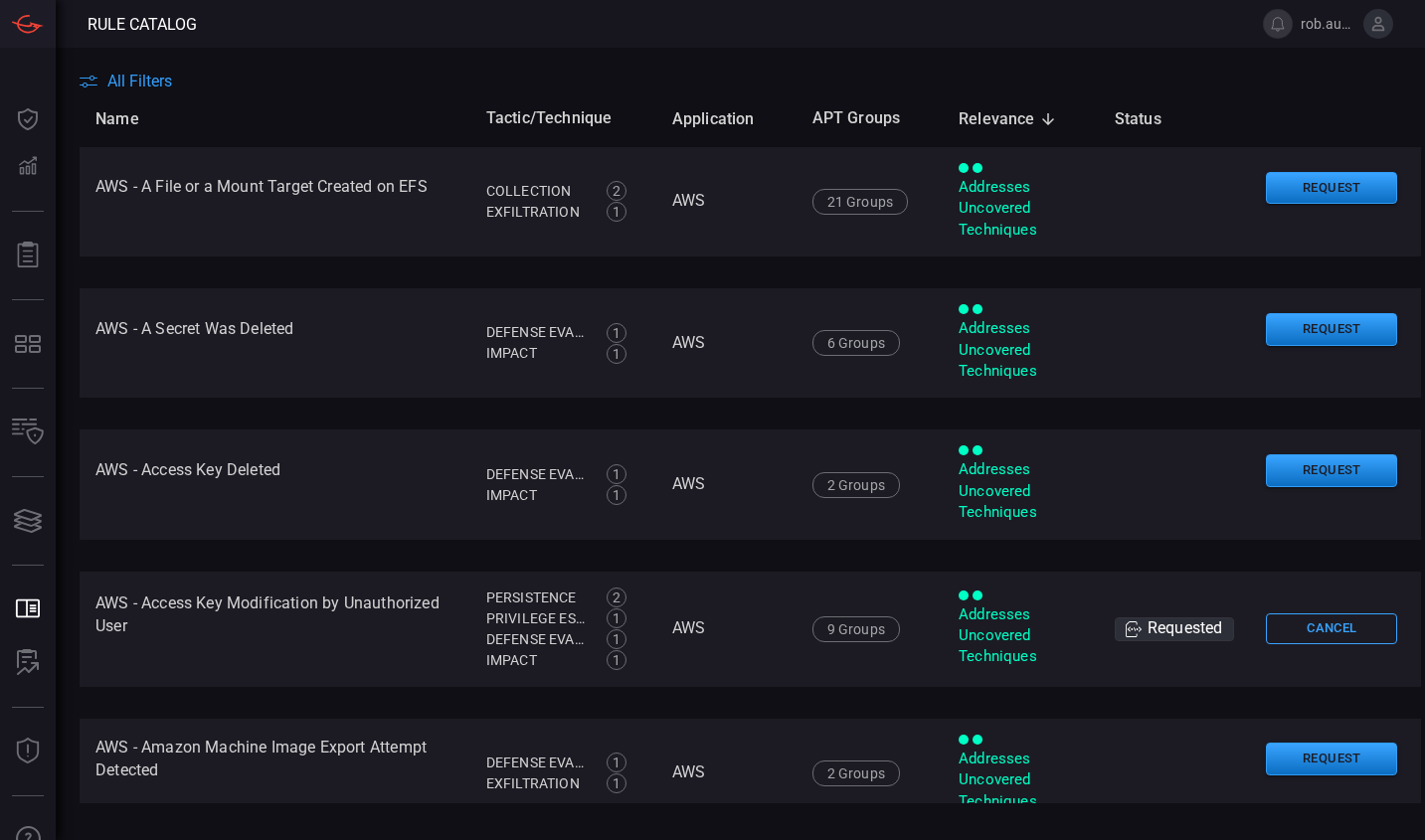 scroll, scrollTop: 0, scrollLeft: 0, axis: both 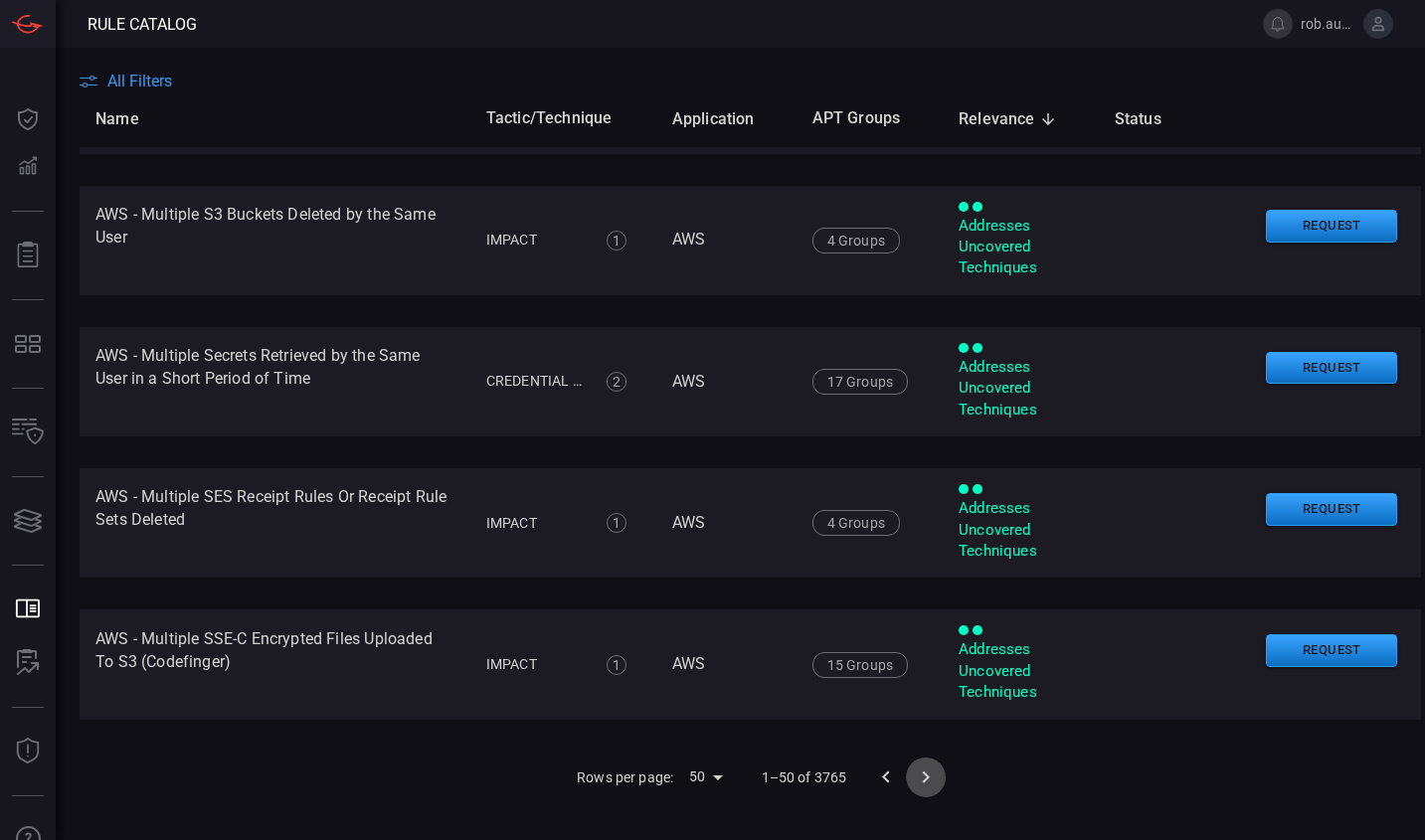 click 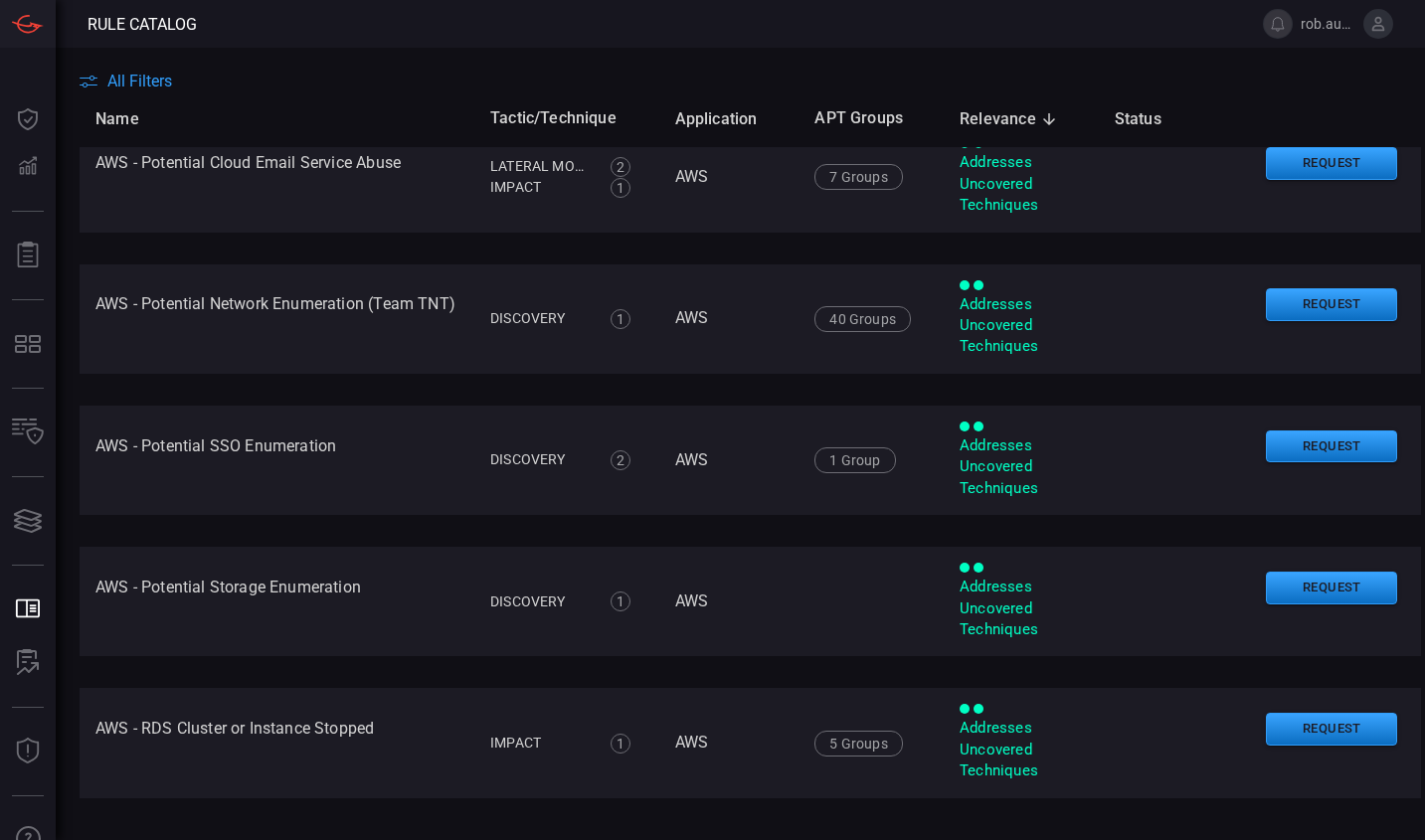 scroll, scrollTop: 1733, scrollLeft: 0, axis: vertical 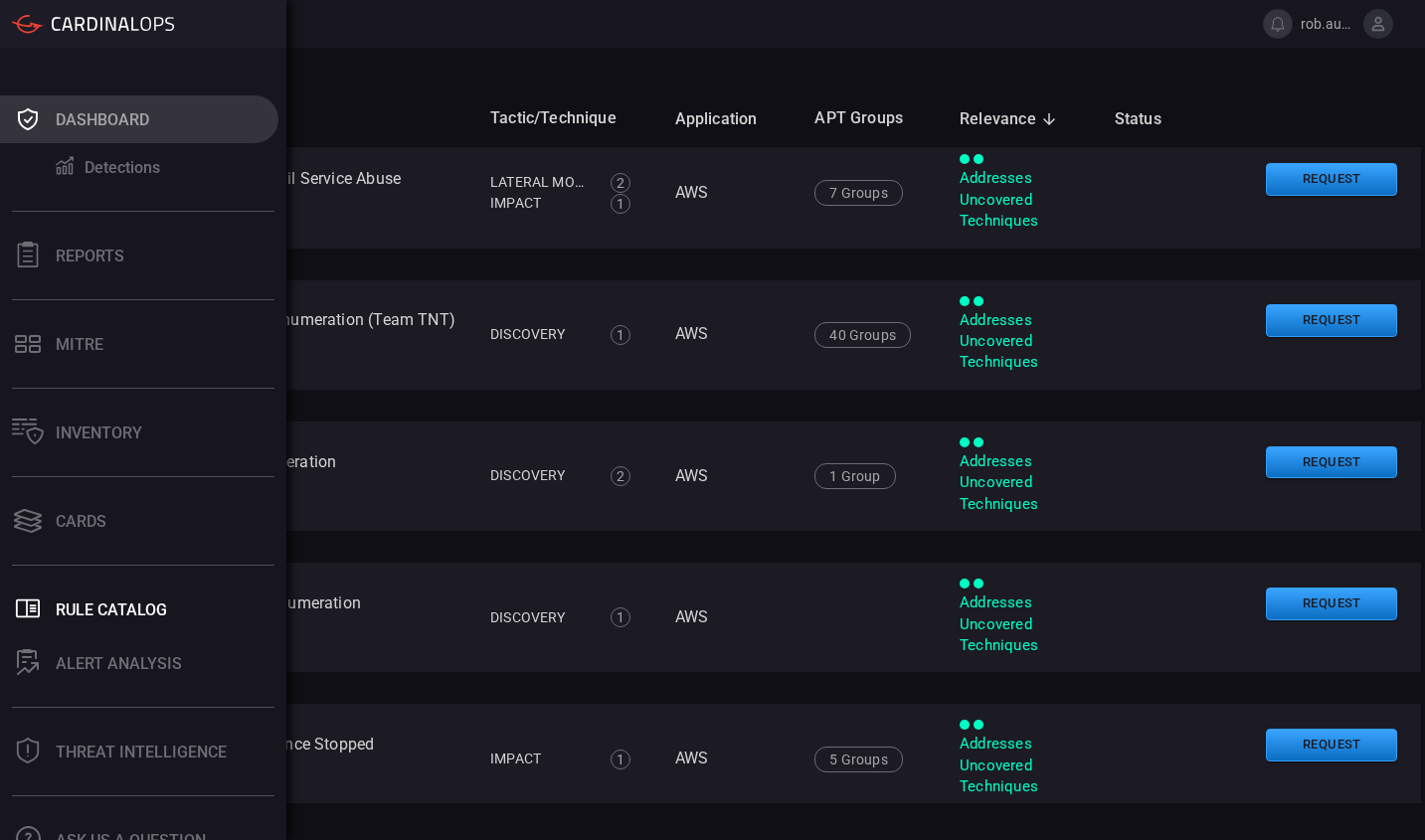 click on "Dashboard" at bounding box center [139, 119] 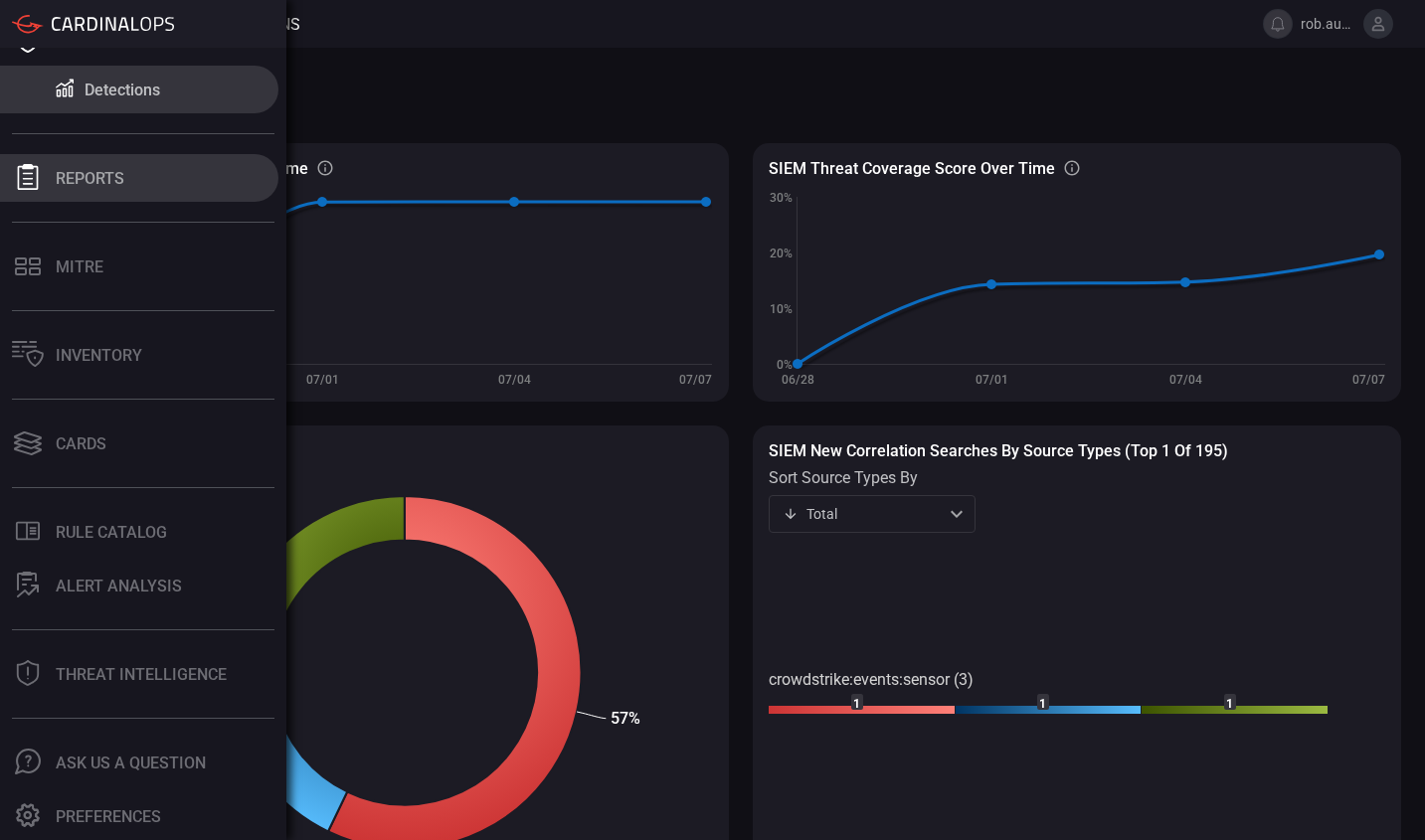 scroll, scrollTop: 0, scrollLeft: 0, axis: both 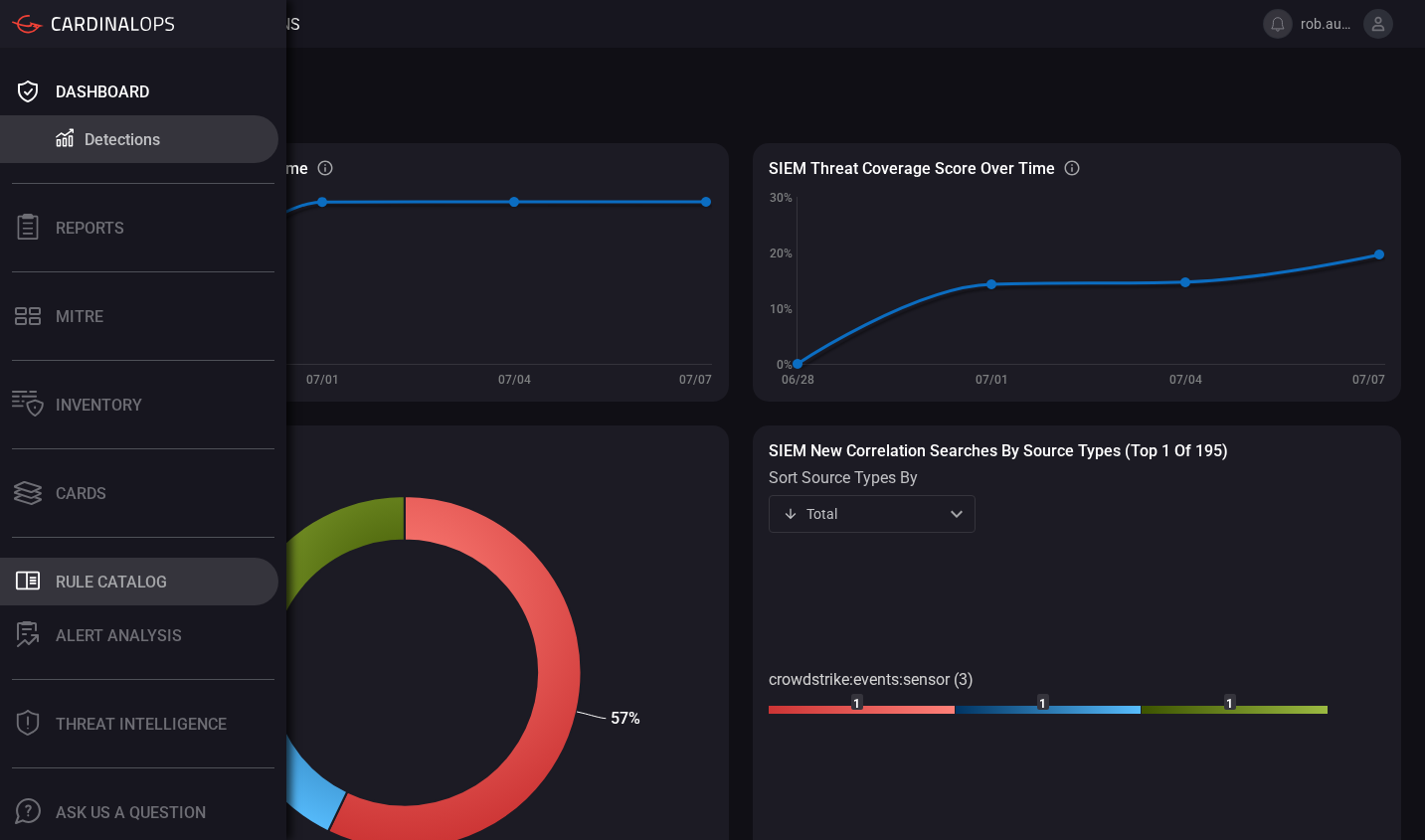 click on "Rule Catalog" at bounding box center [111, 582] 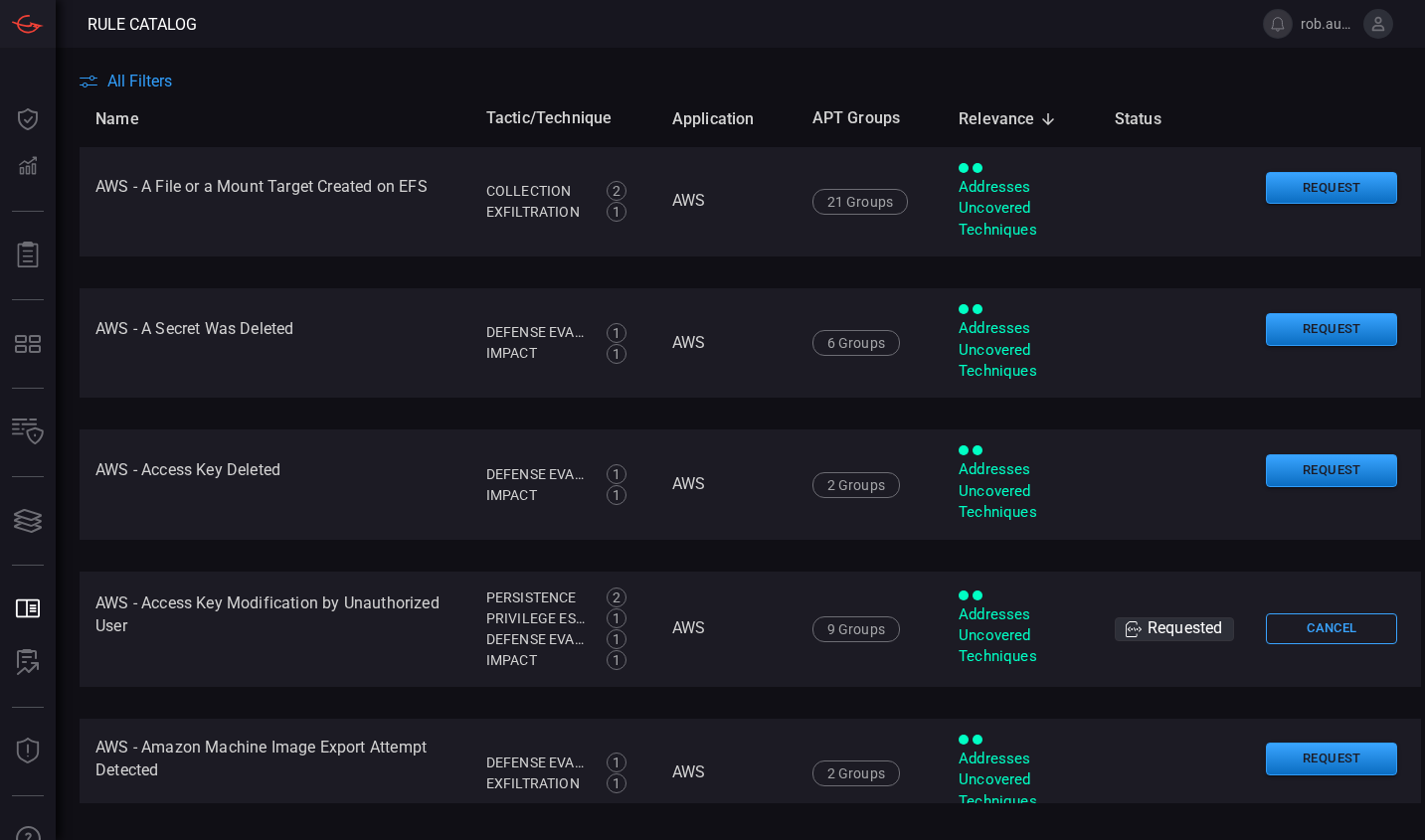 click on "All Filters" at bounding box center [139, 81] 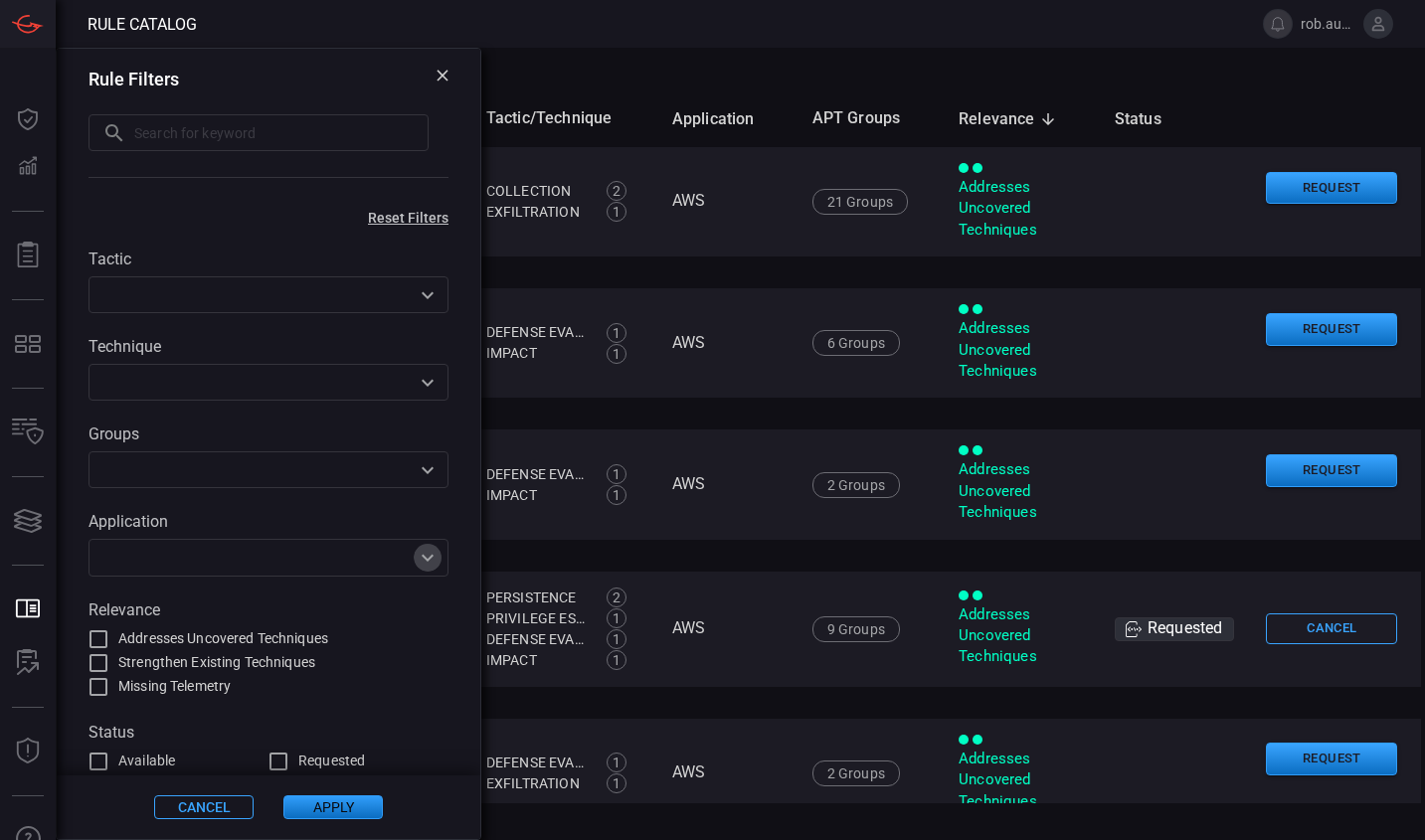 click 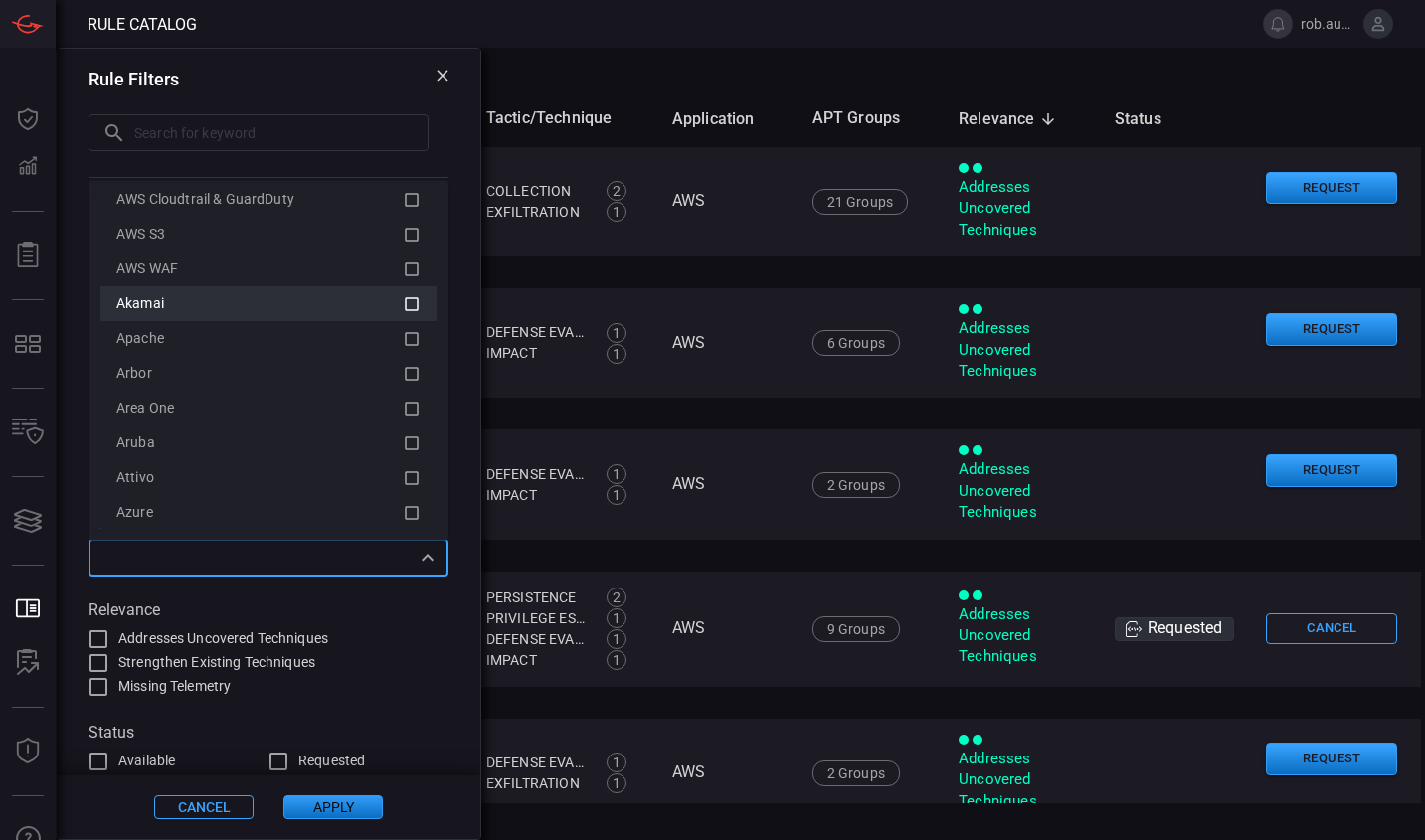 scroll, scrollTop: 0, scrollLeft: 0, axis: both 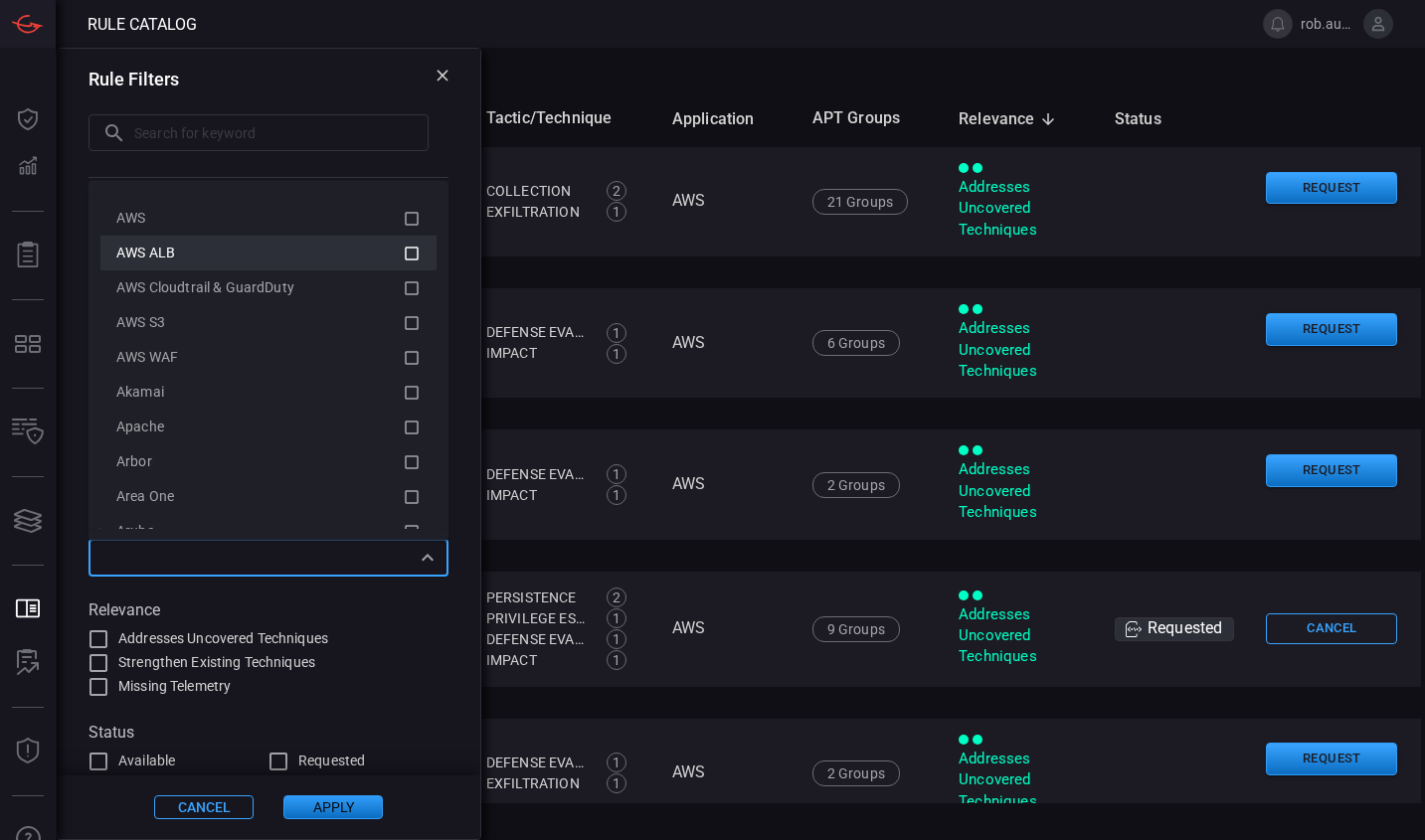 click 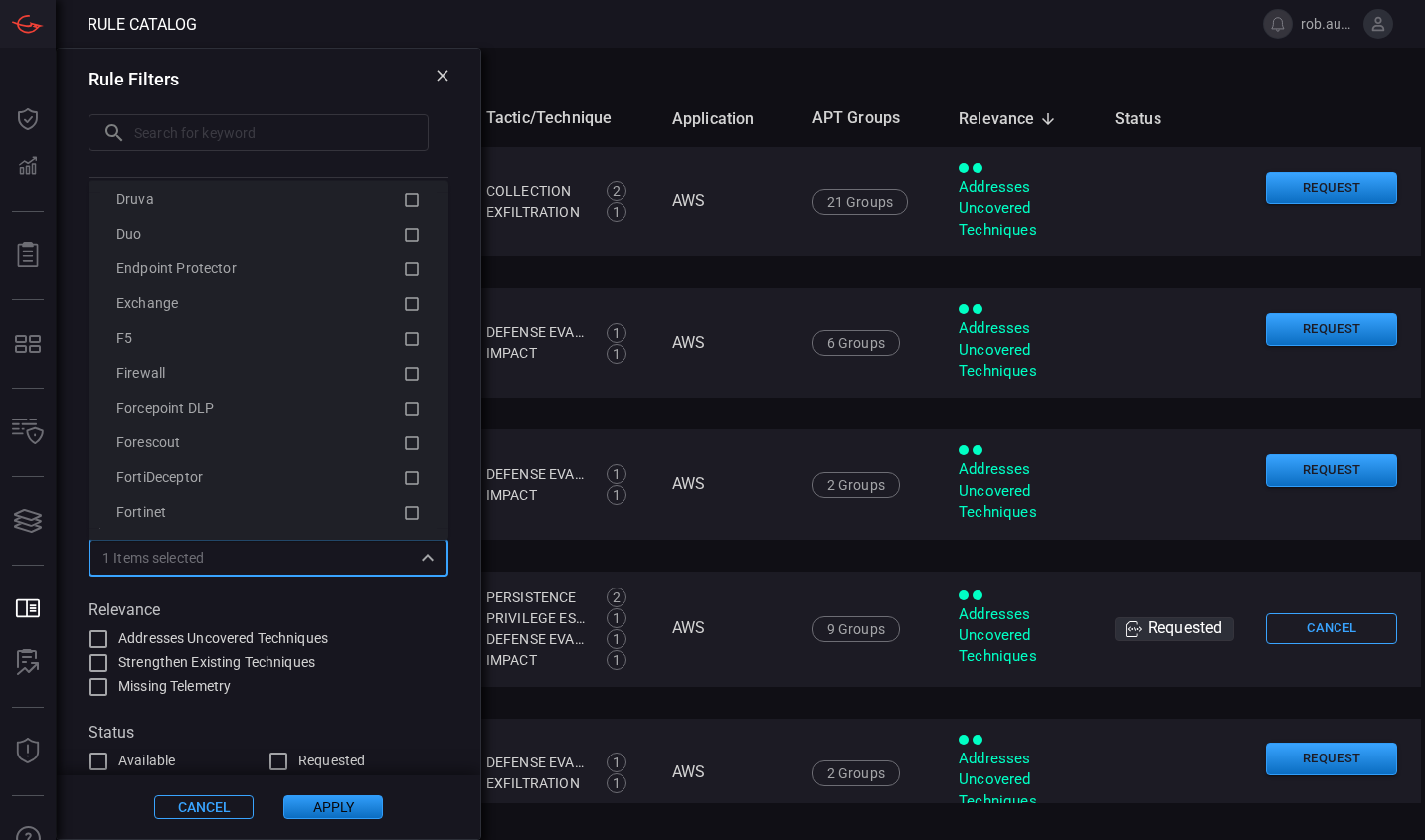 scroll, scrollTop: 1715, scrollLeft: 0, axis: vertical 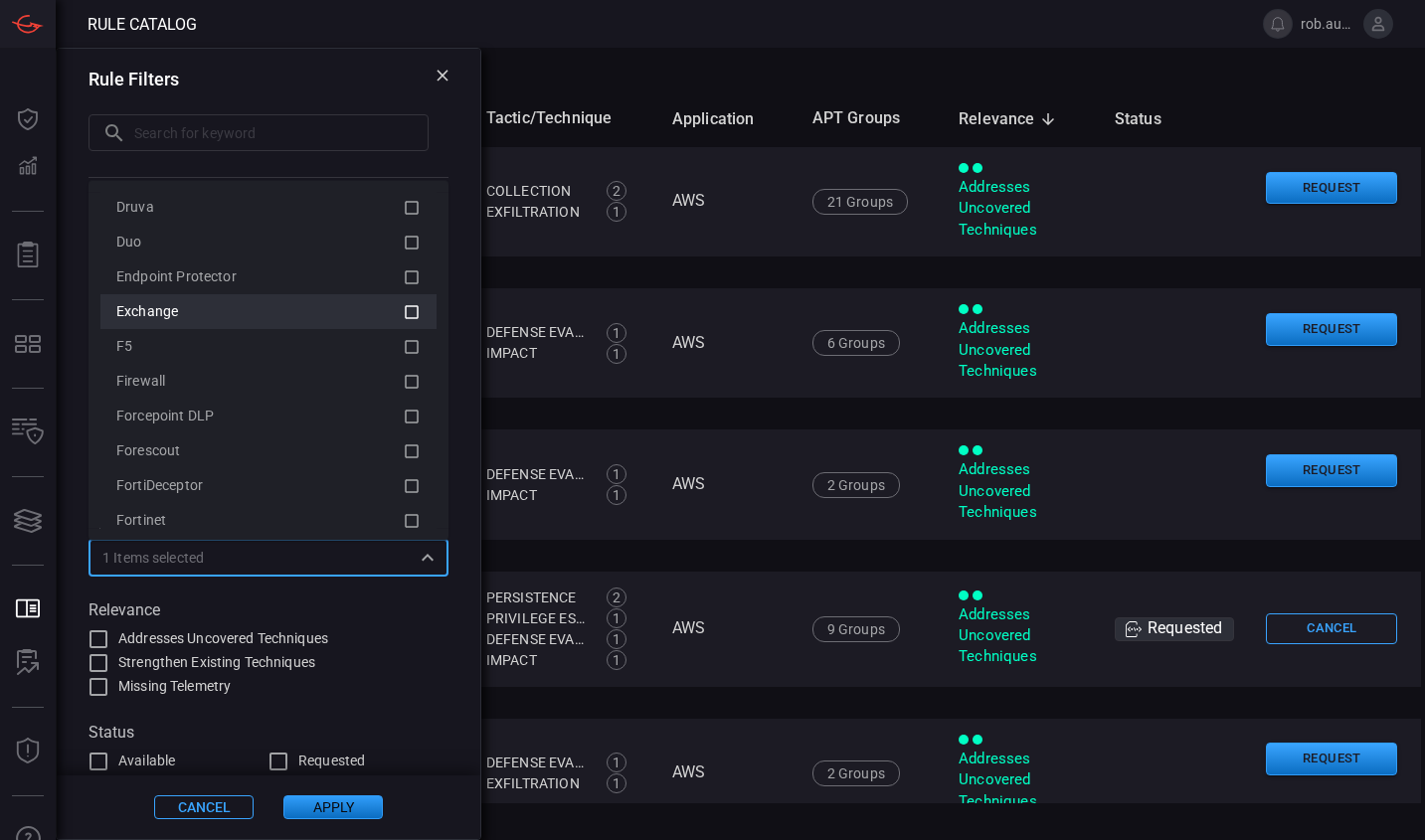 click 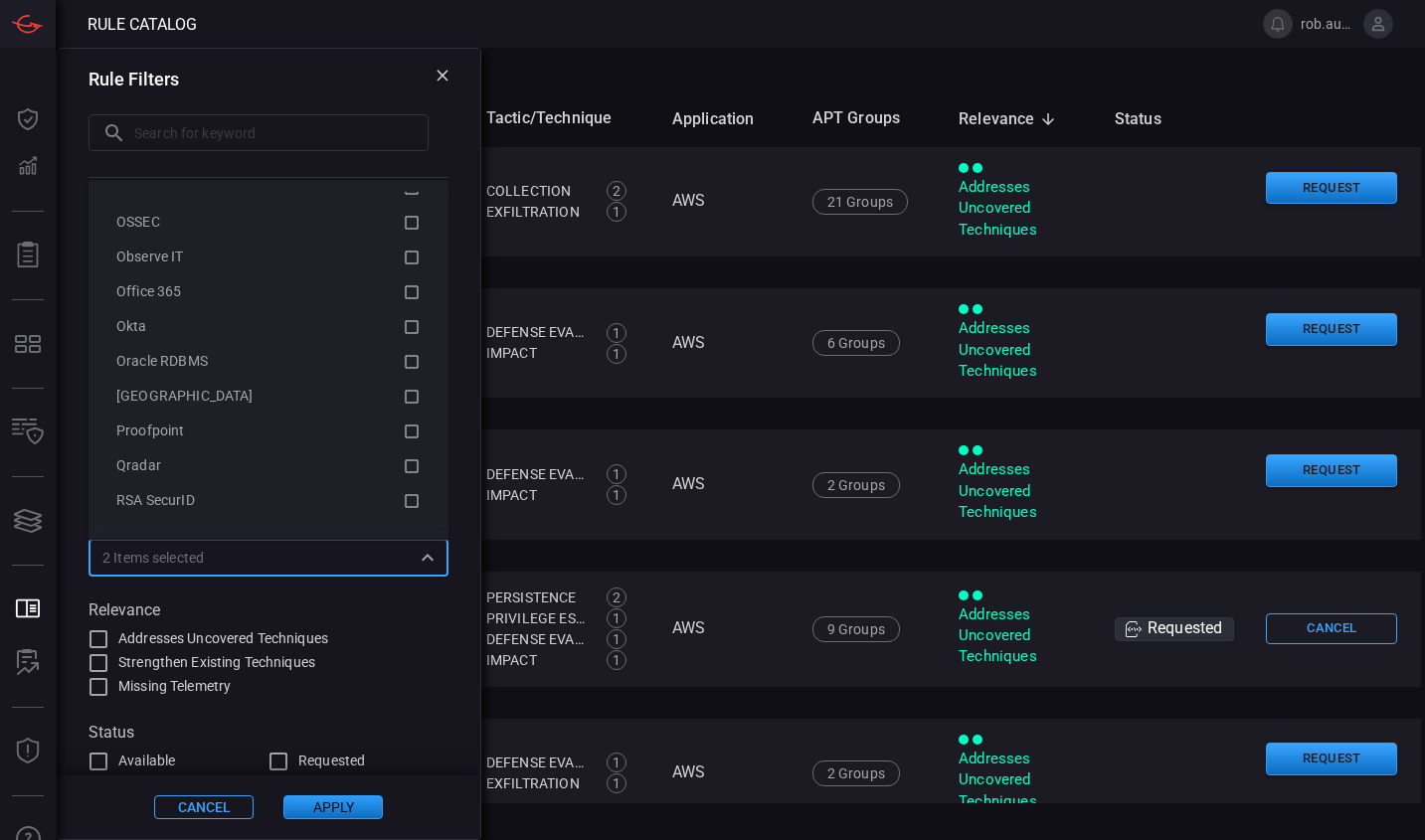 scroll, scrollTop: 3136, scrollLeft: 0, axis: vertical 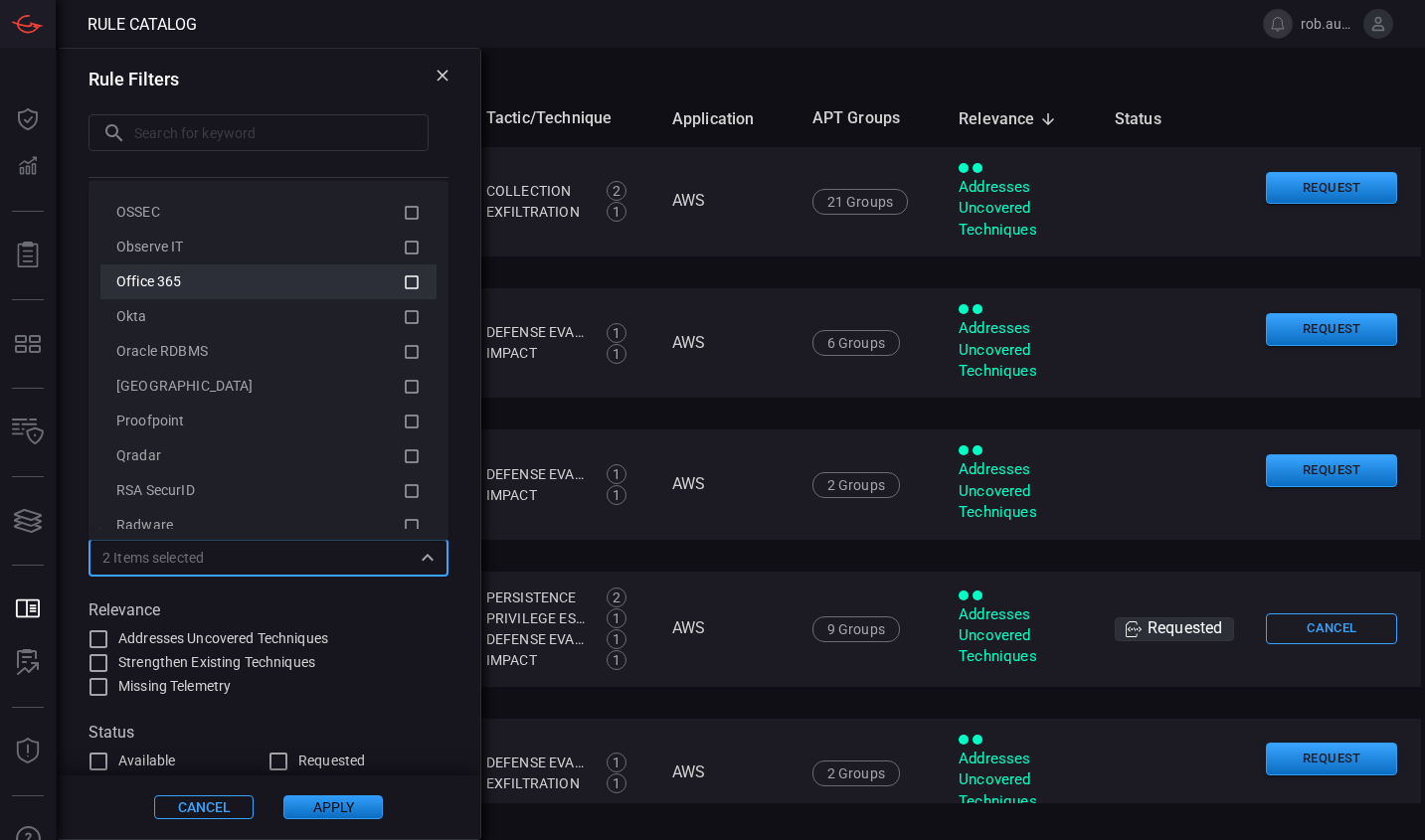 click 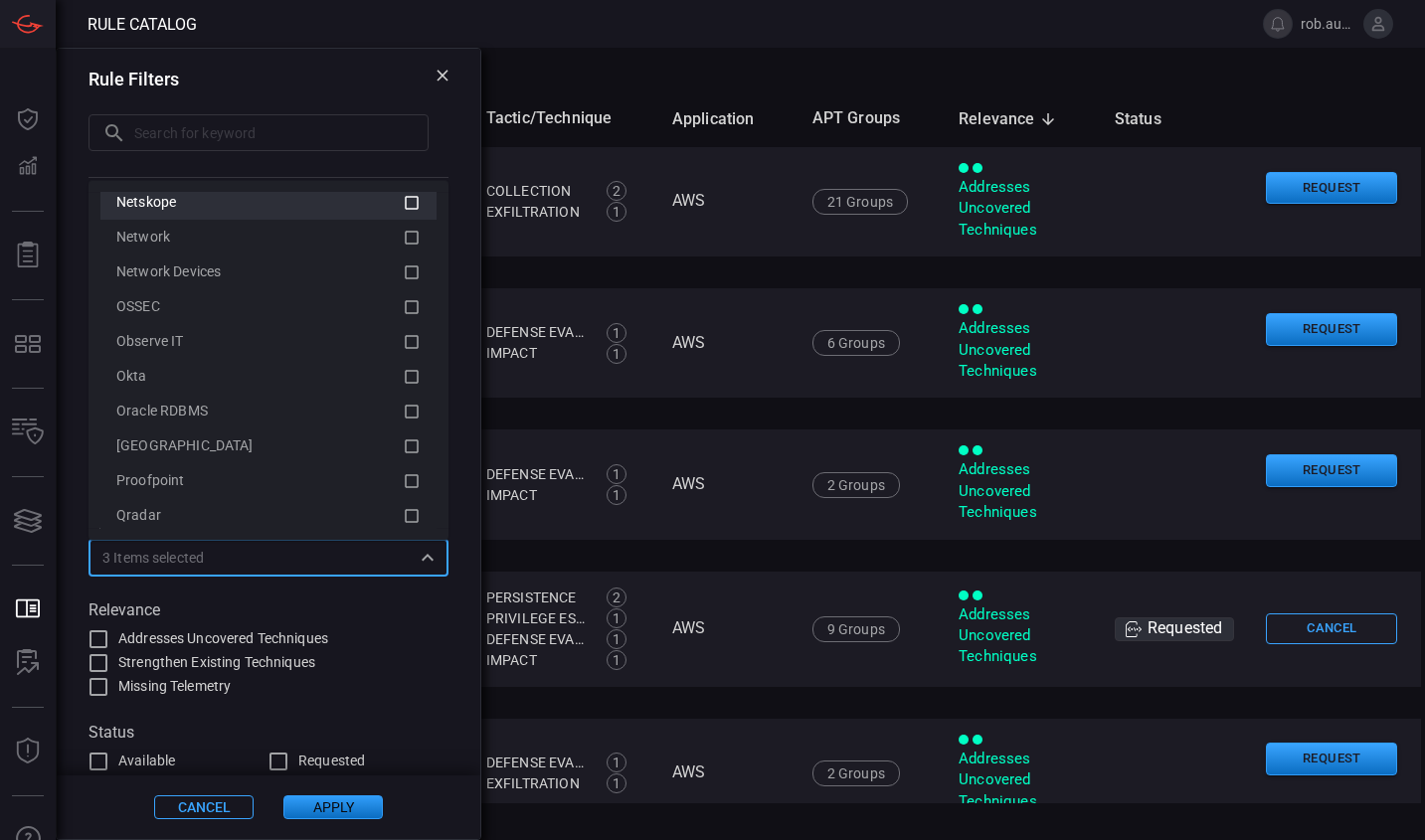 scroll, scrollTop: 3076, scrollLeft: 0, axis: vertical 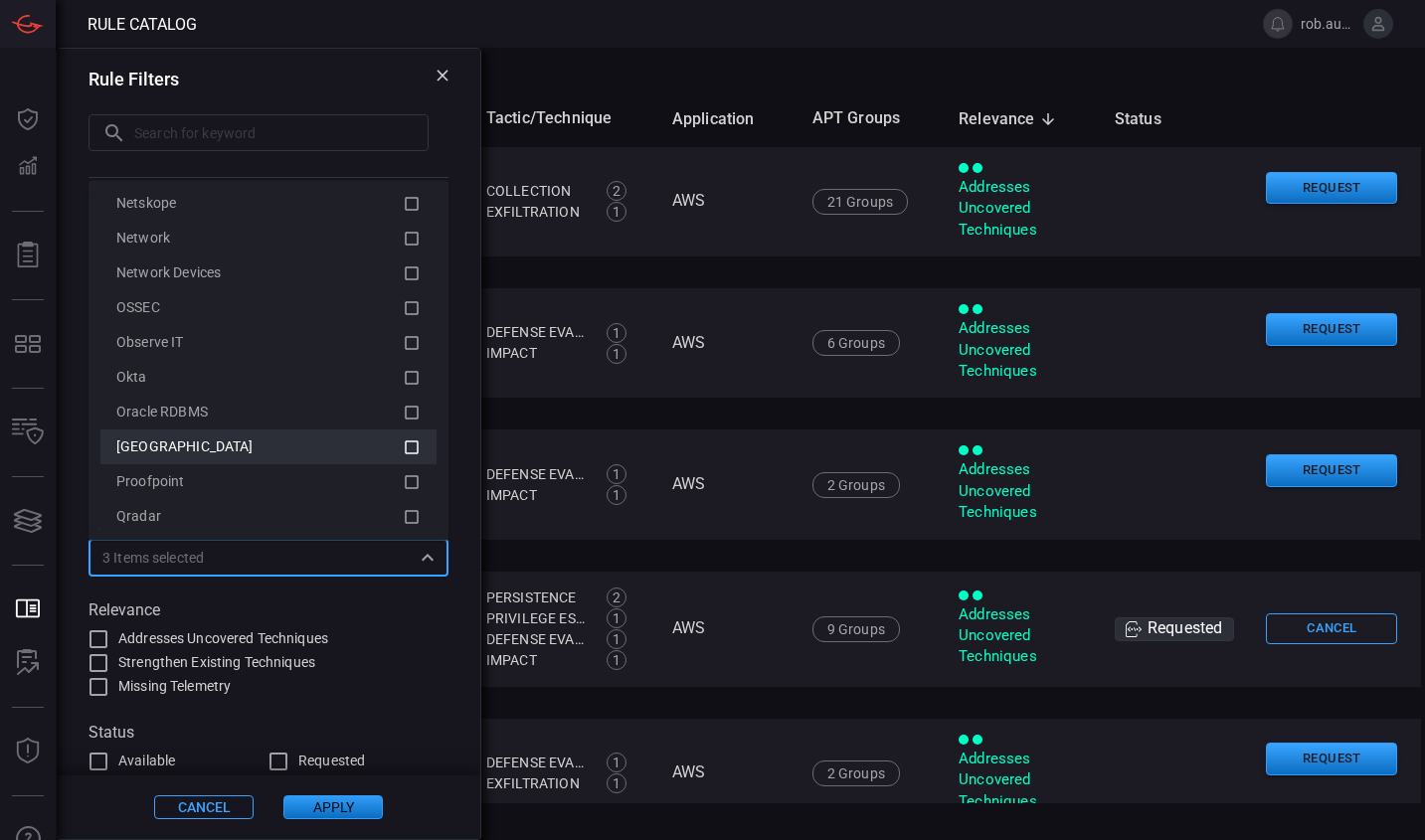 click 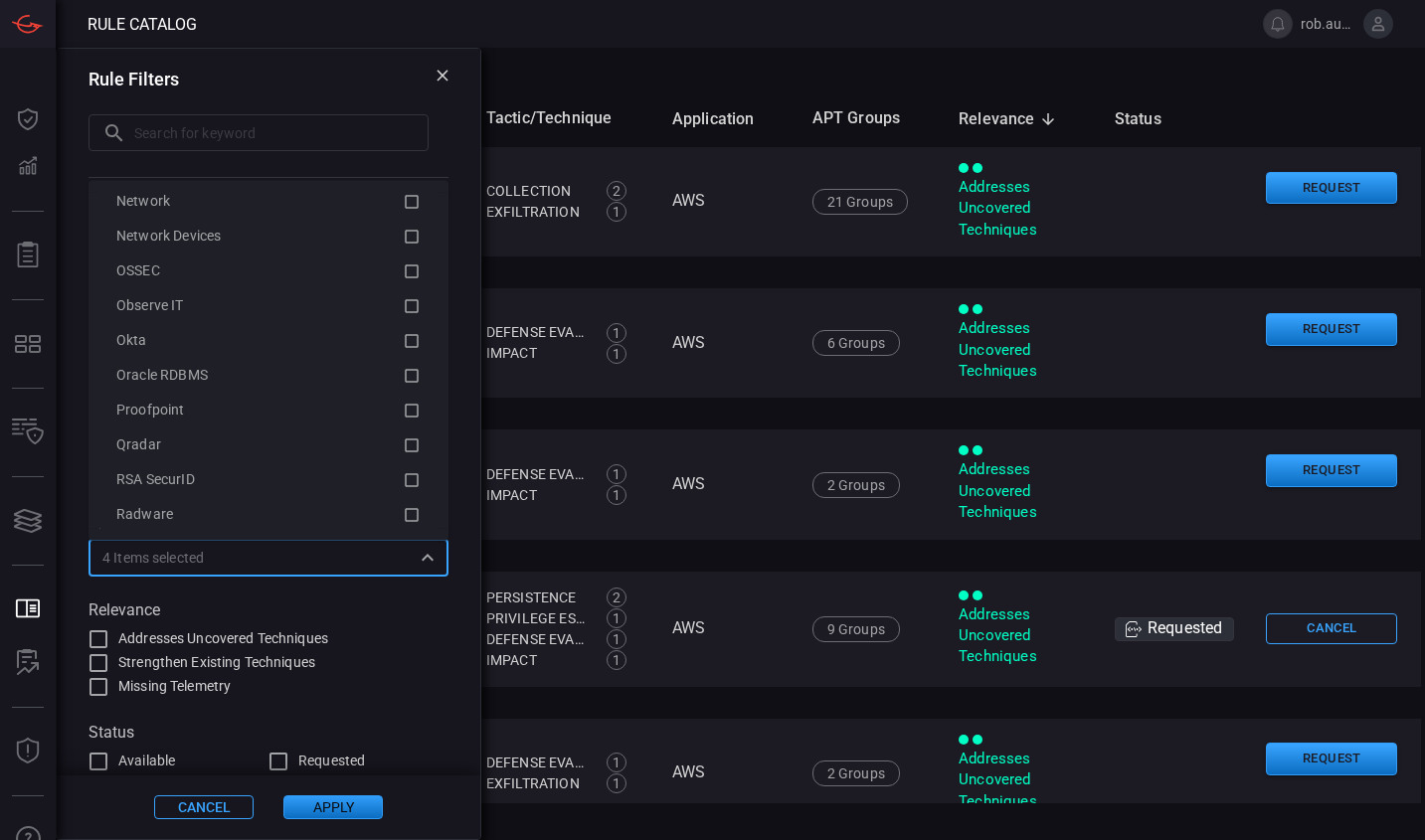 scroll, scrollTop: 3181, scrollLeft: 0, axis: vertical 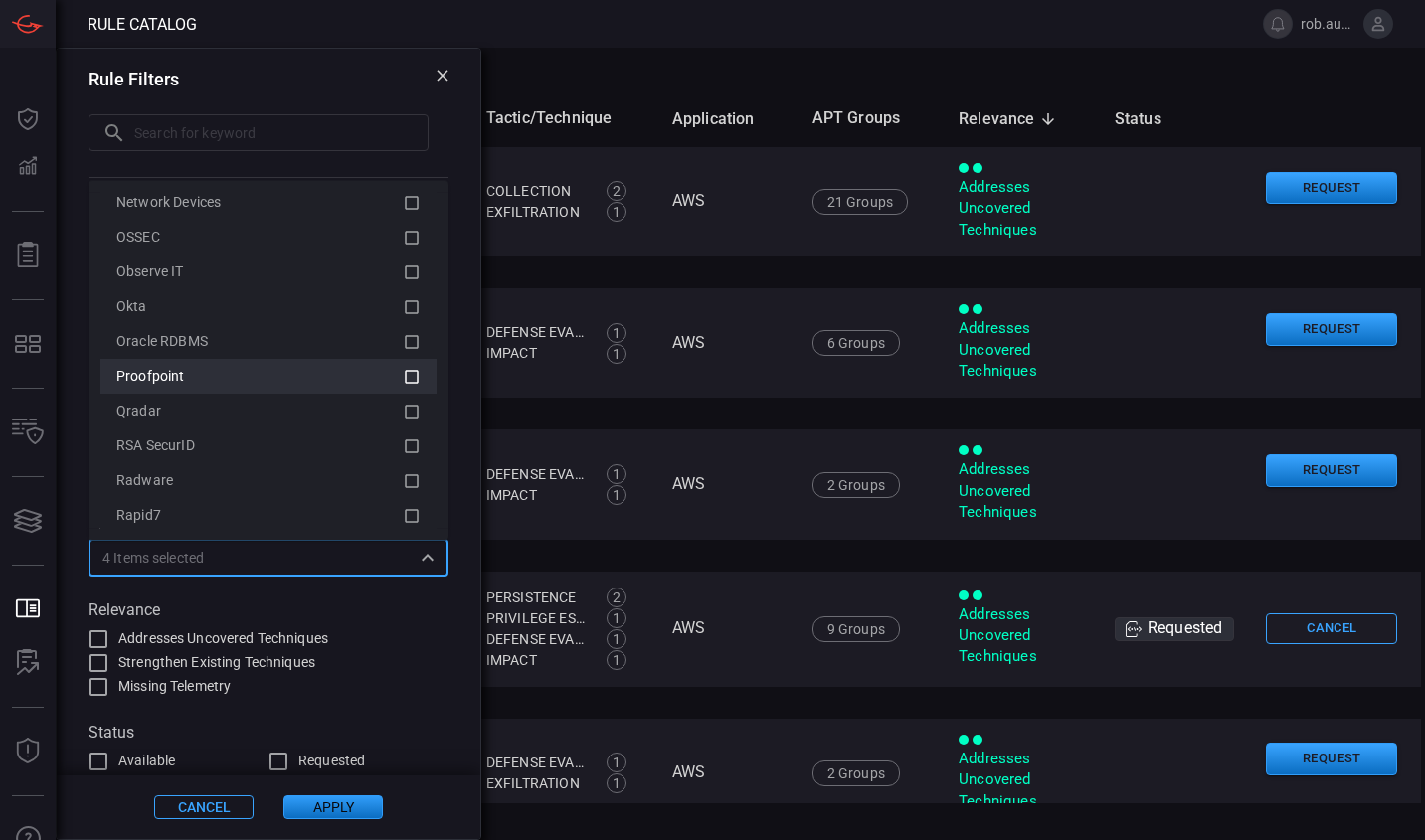 click 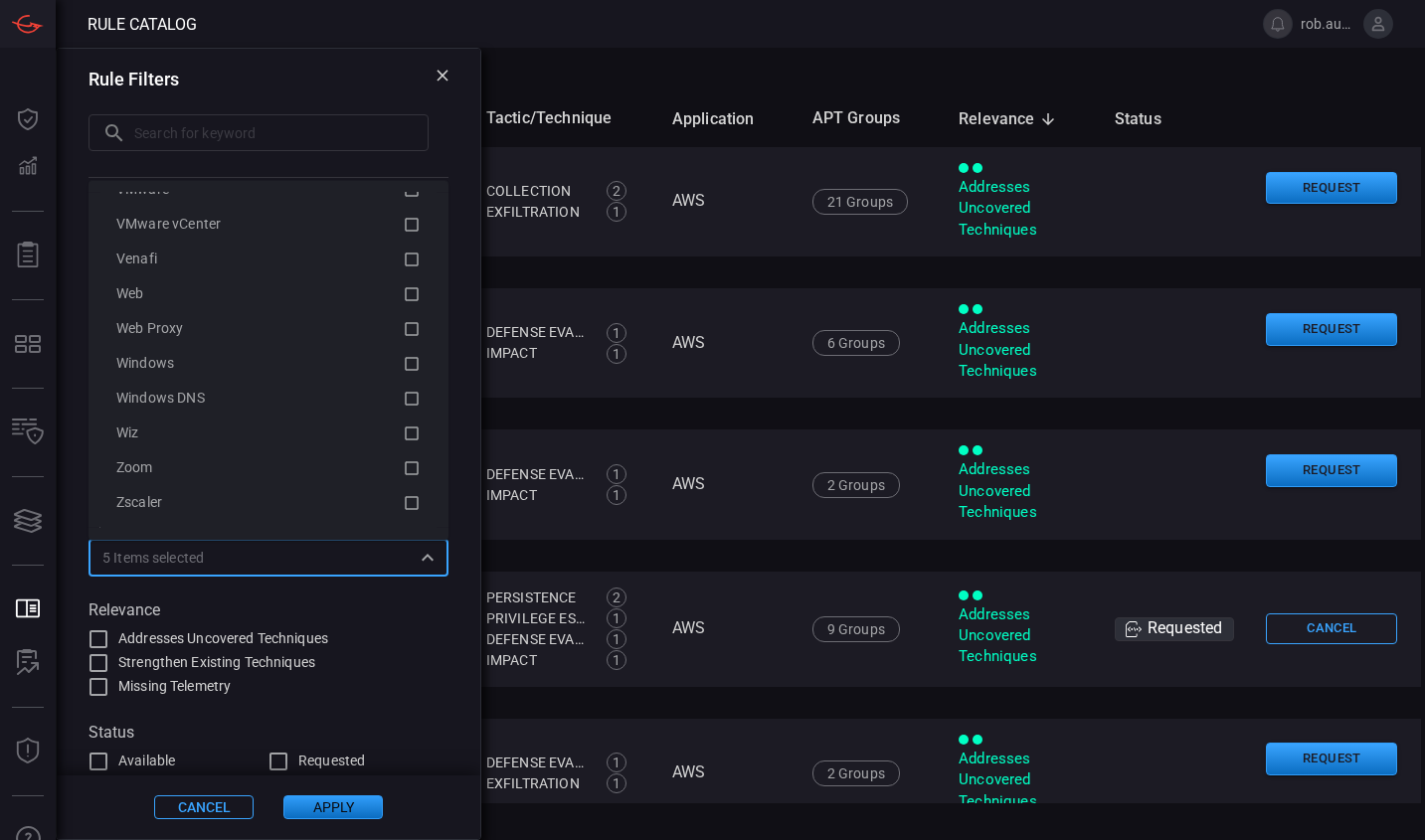 scroll, scrollTop: 3921, scrollLeft: 0, axis: vertical 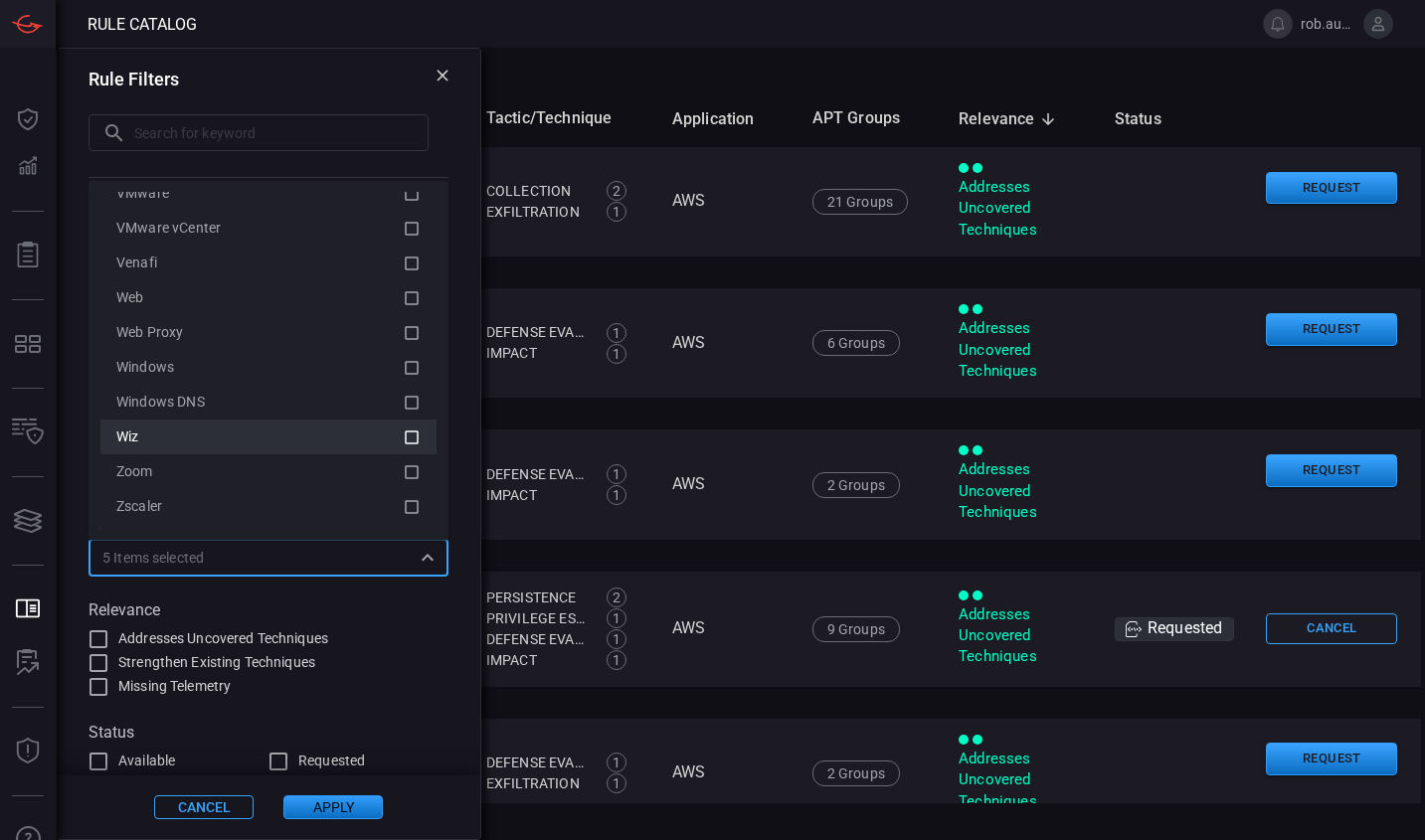 click 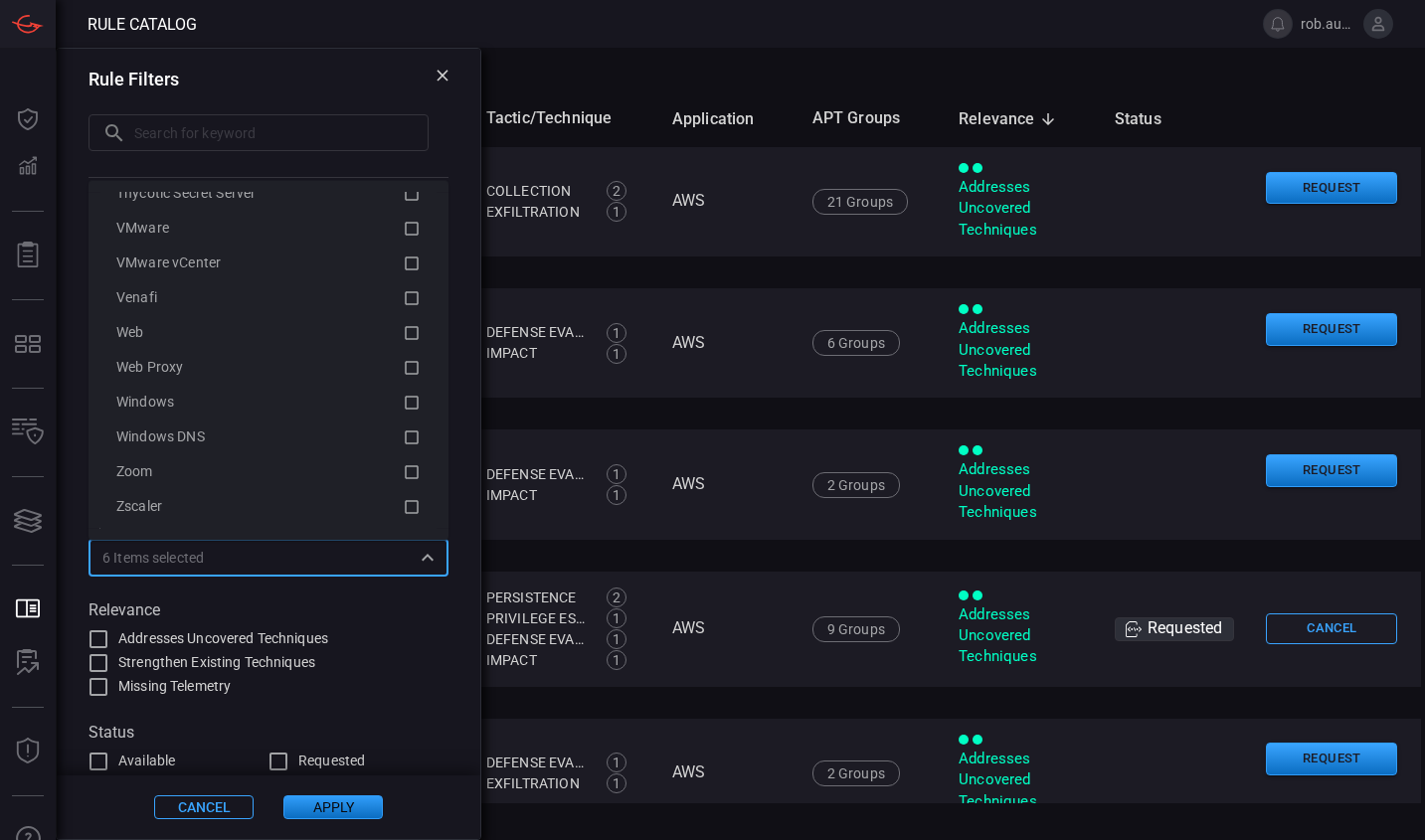 scroll, scrollTop: 1, scrollLeft: 0, axis: vertical 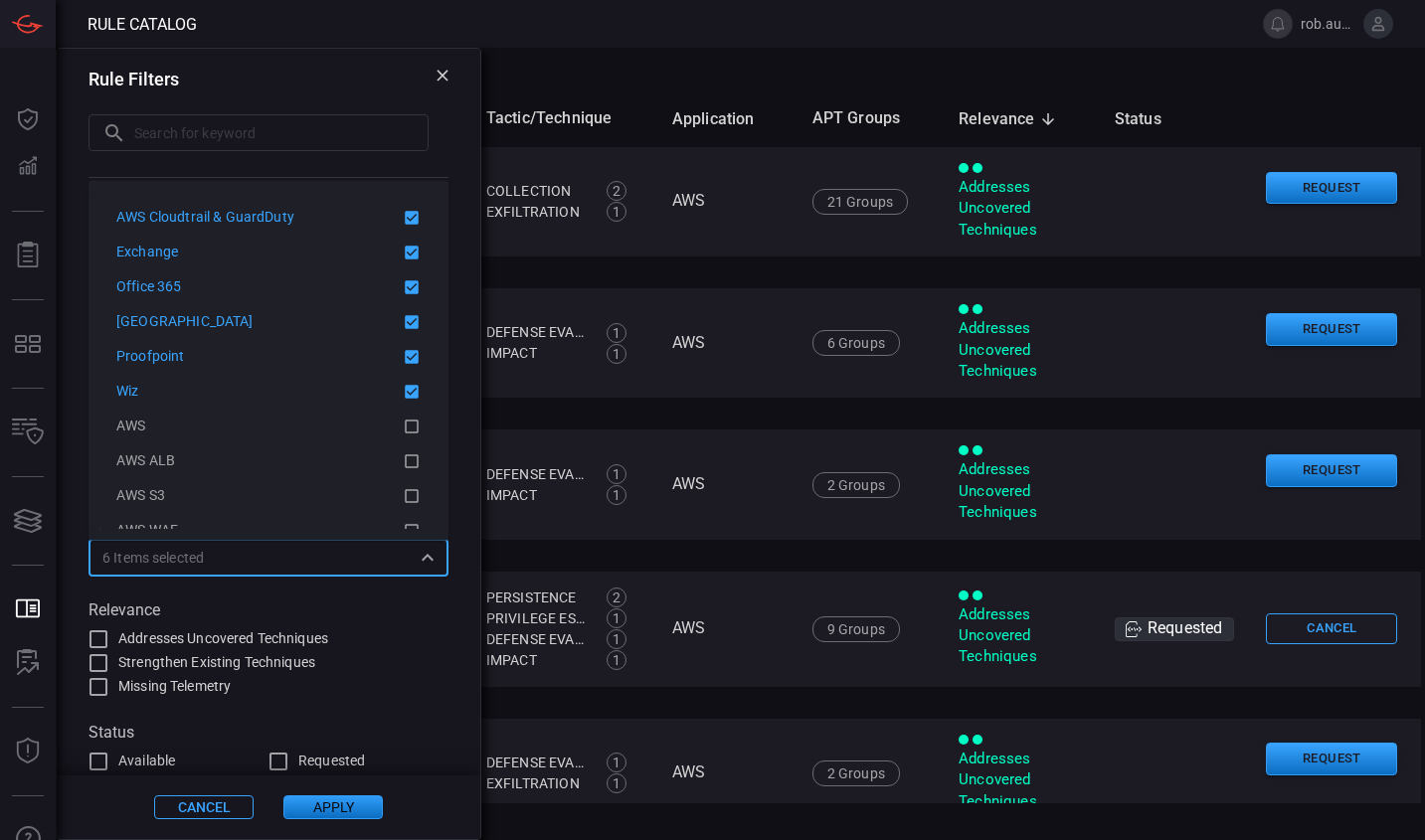 click on "Apply" at bounding box center [333, 807] 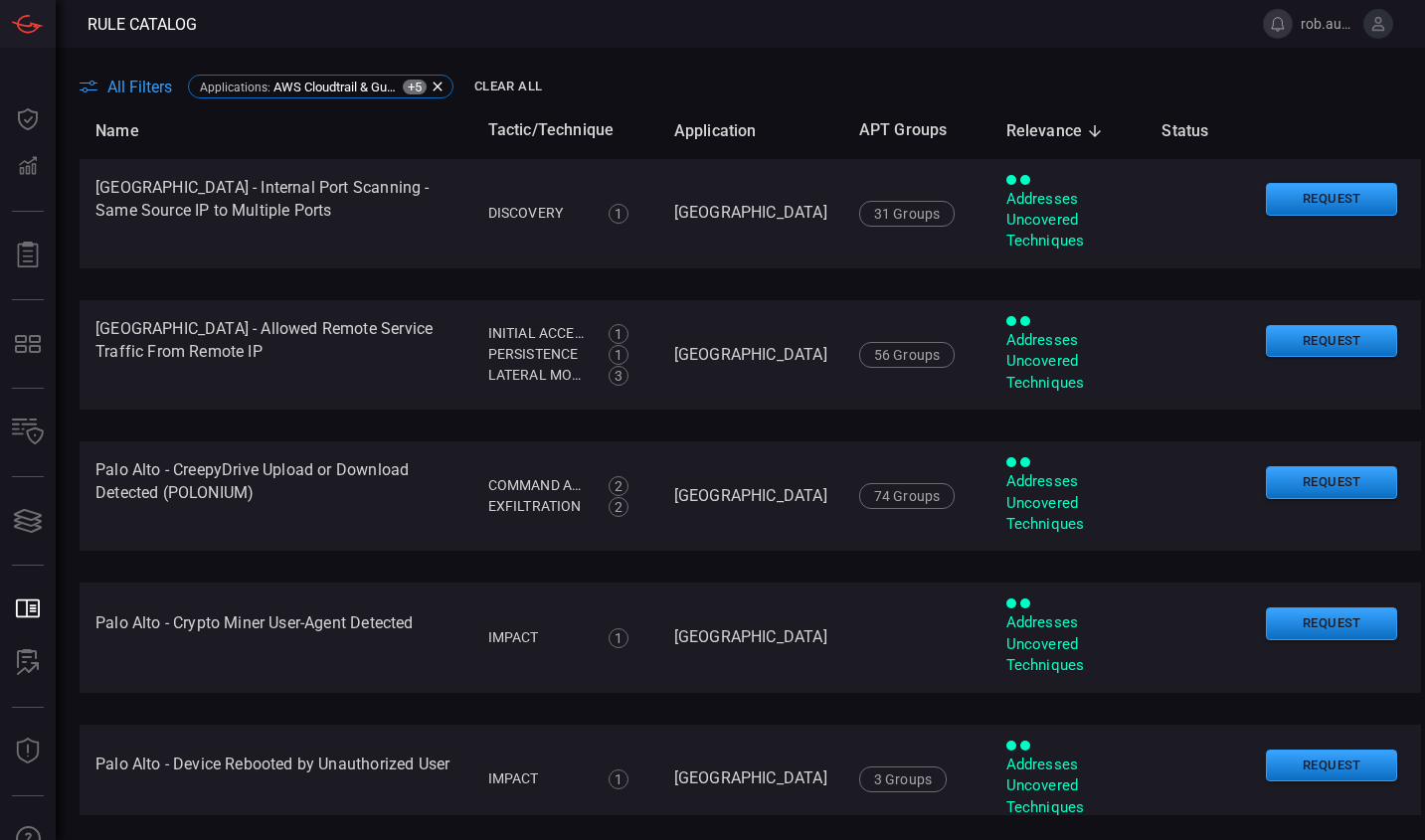 click at bounding box center [1278, 24] 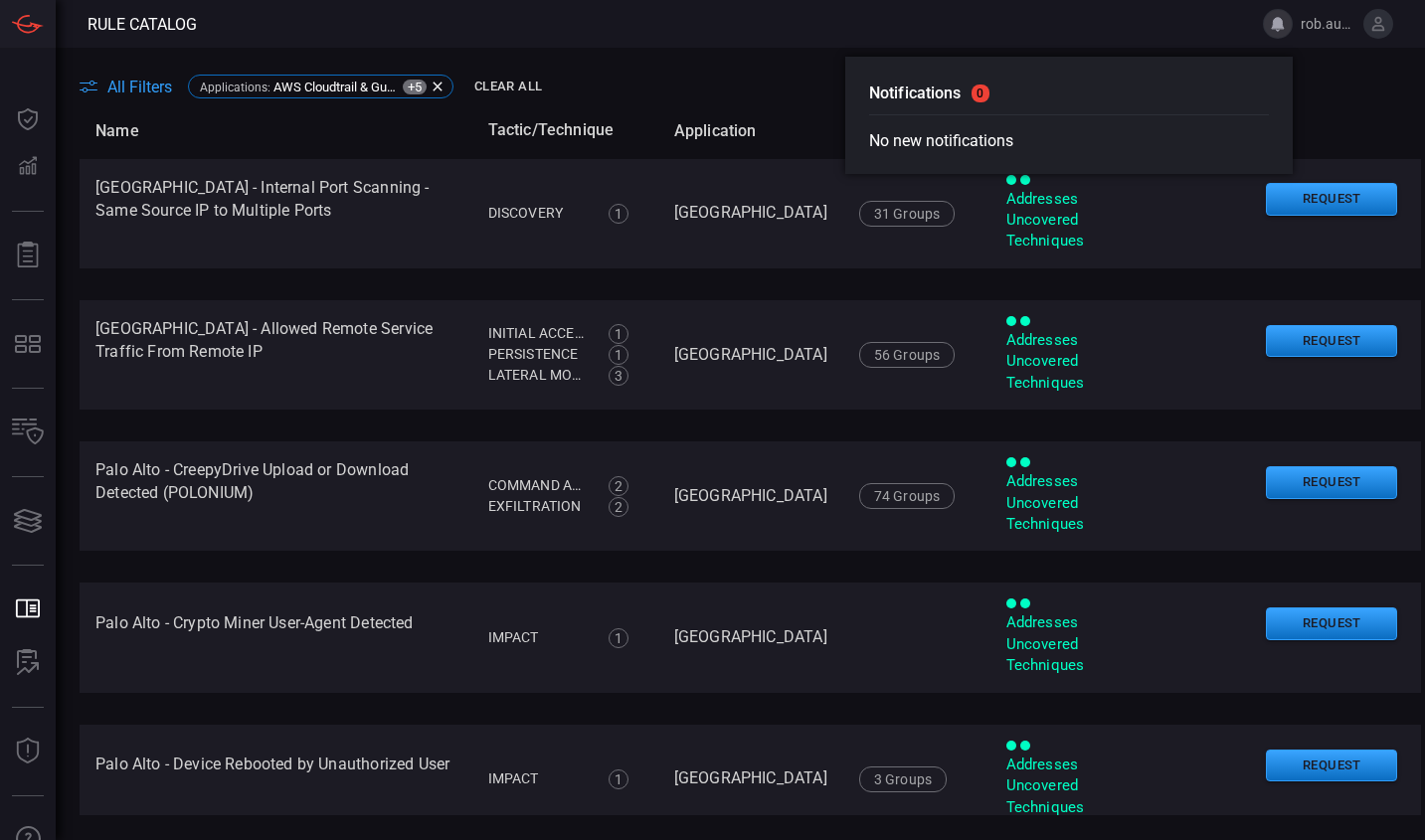 click at bounding box center (1378, 24) 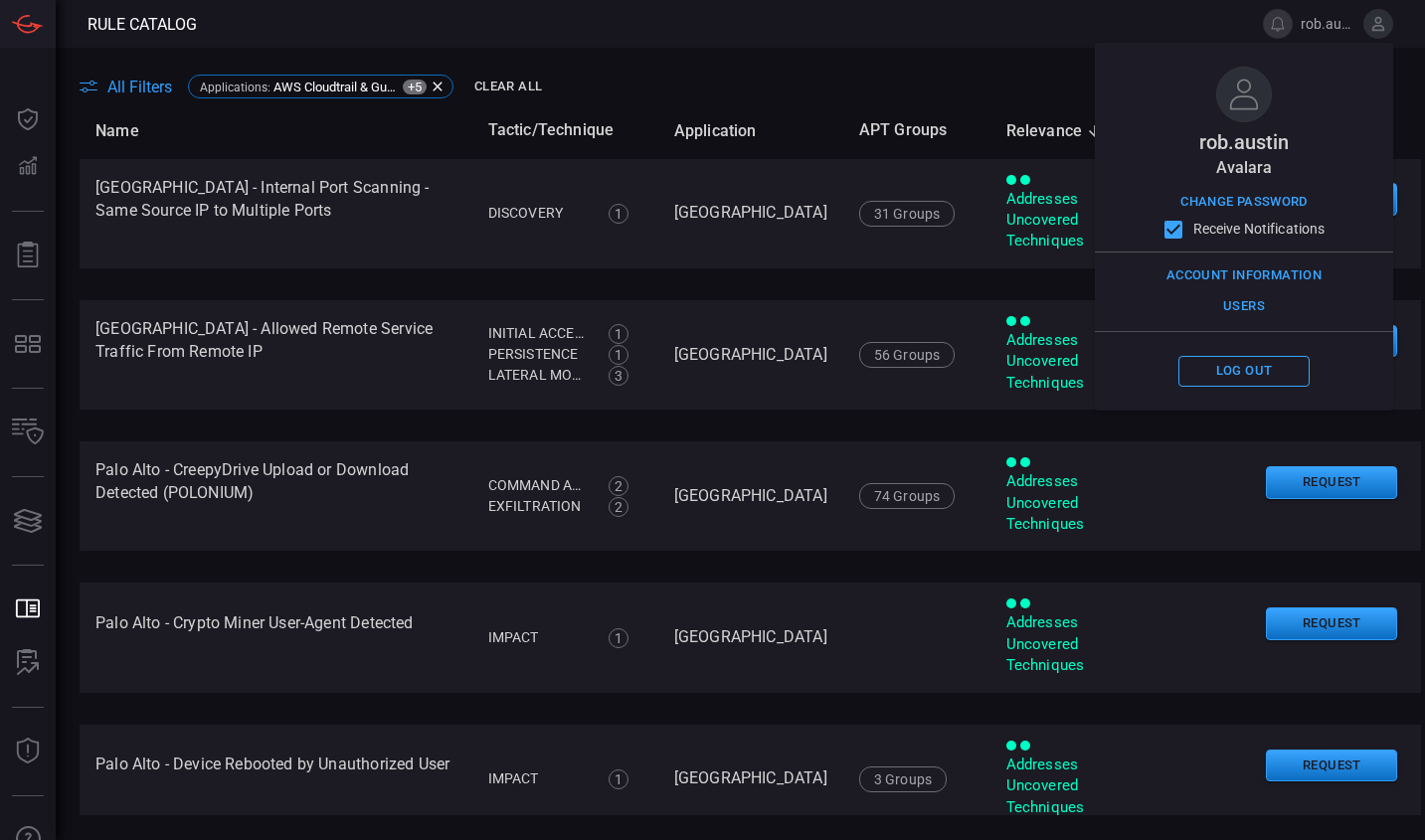 click at bounding box center (718, 24) 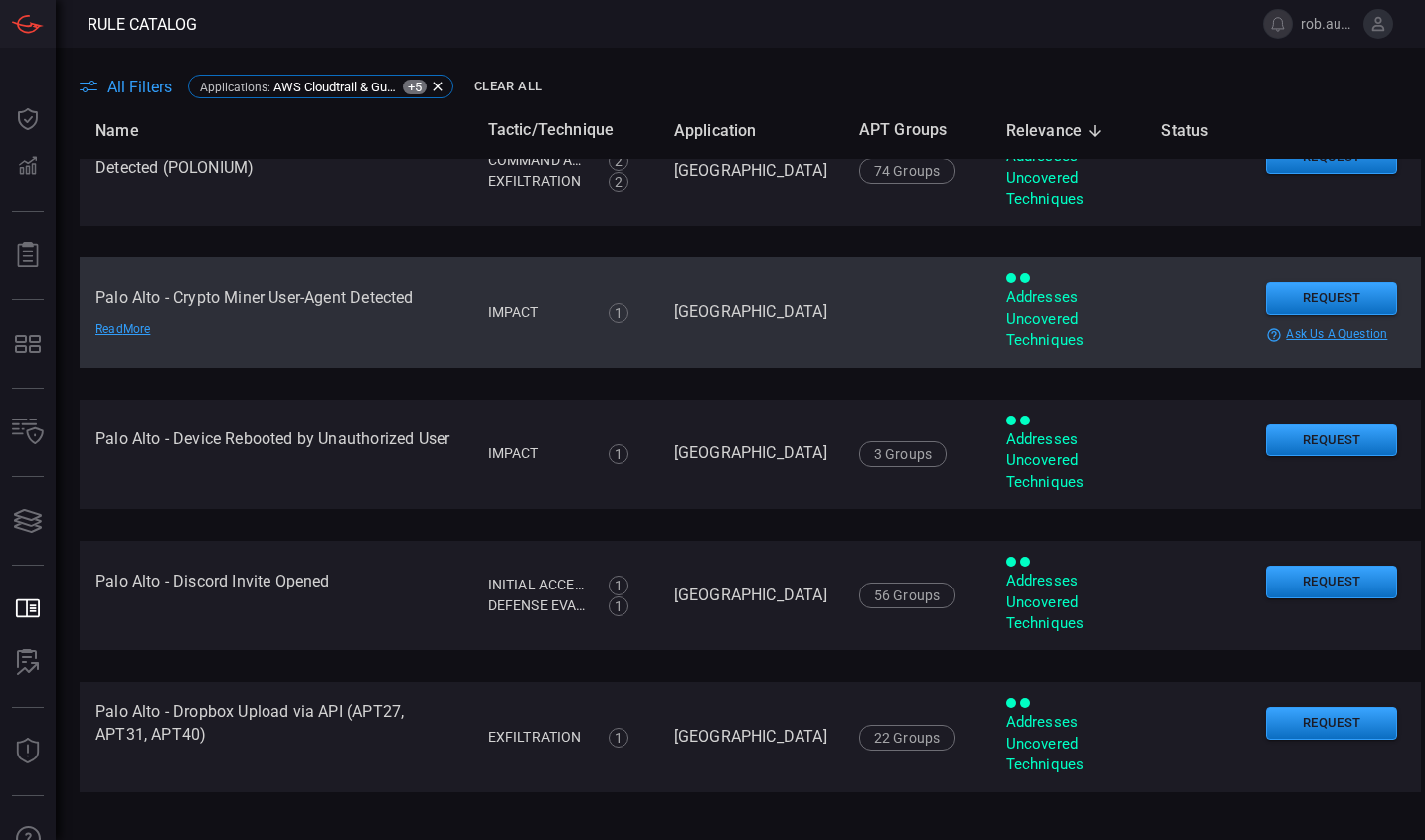 scroll, scrollTop: 306, scrollLeft: 0, axis: vertical 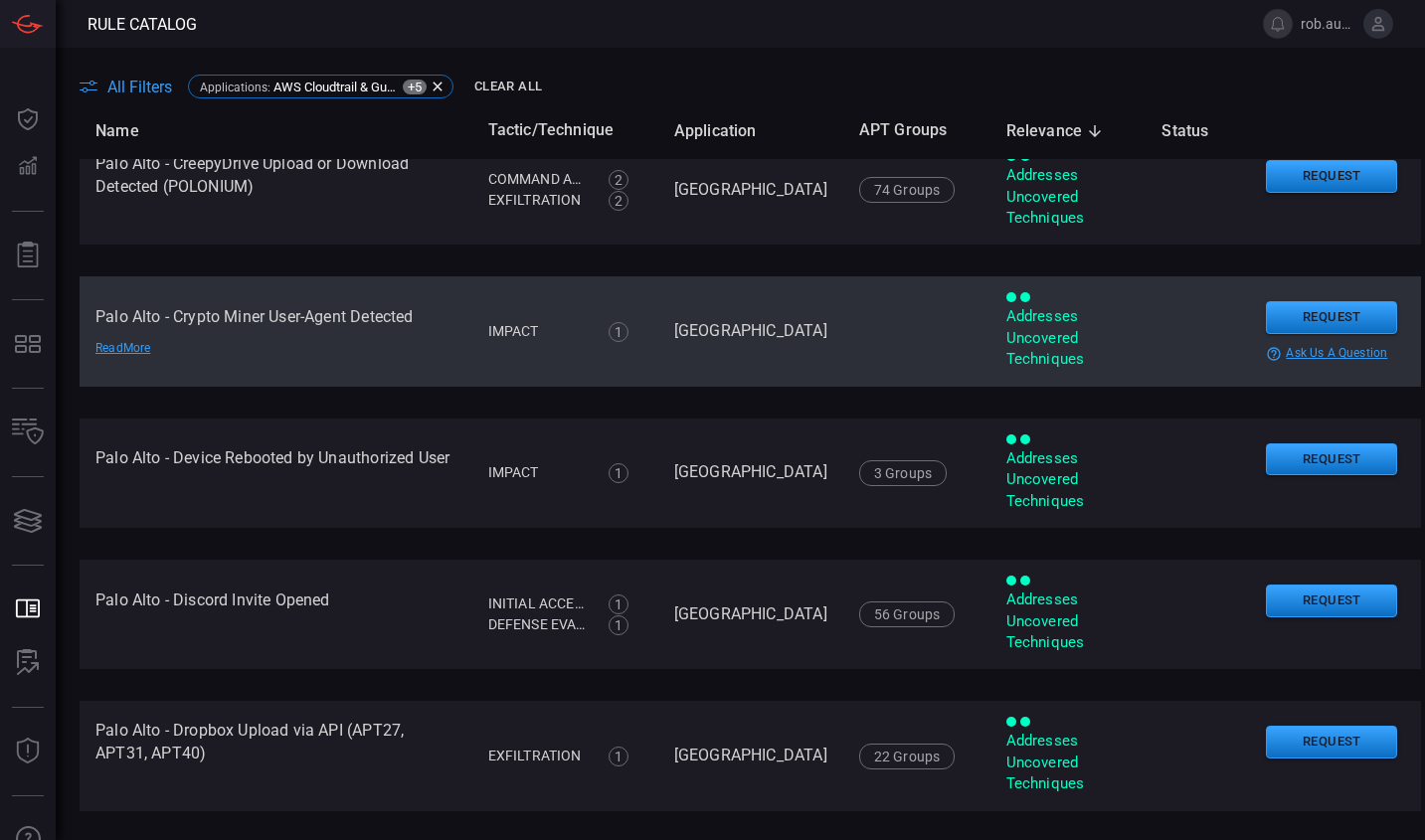 click on "Read  More" at bounding box center (165, 349) 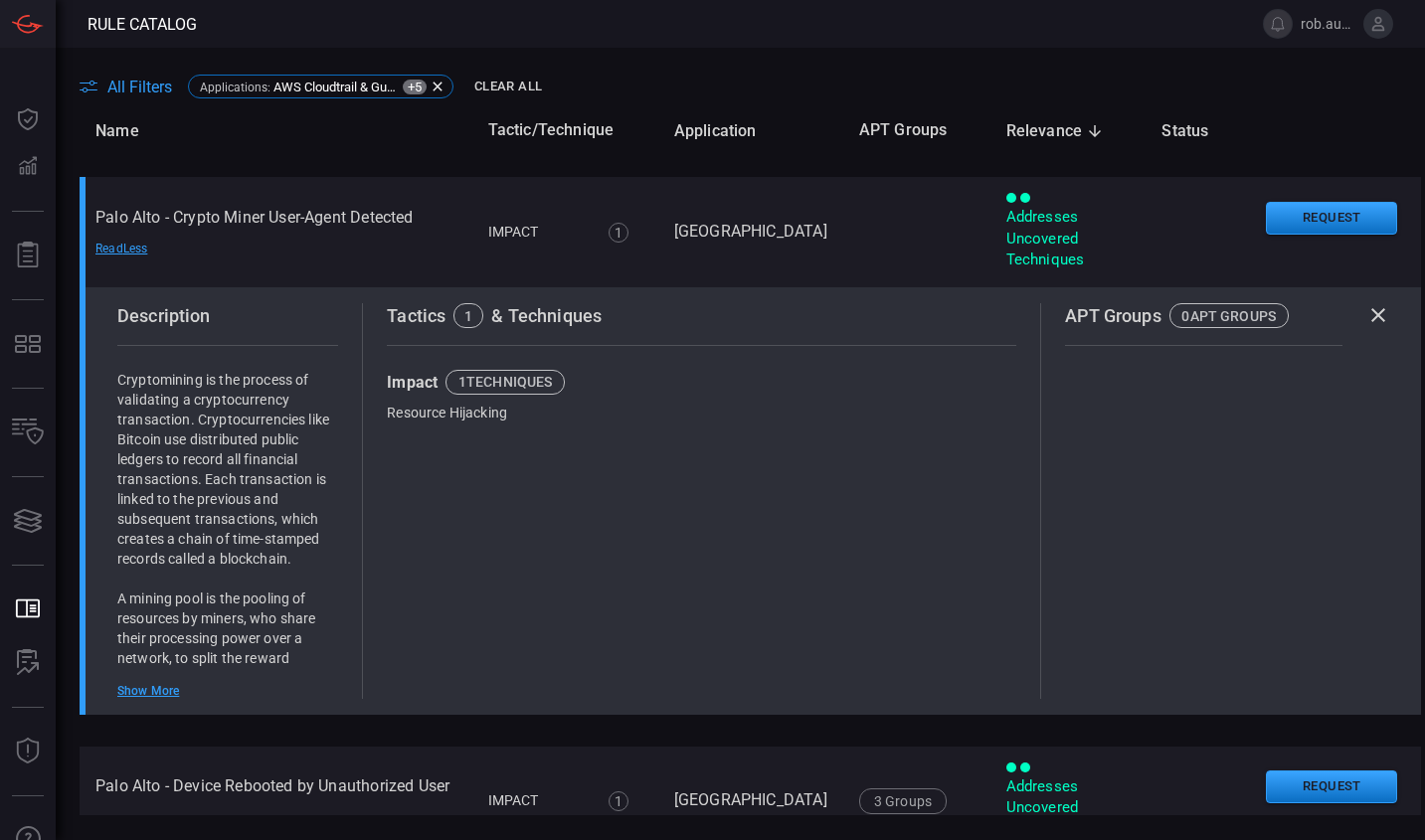 scroll, scrollTop: 405, scrollLeft: 0, axis: vertical 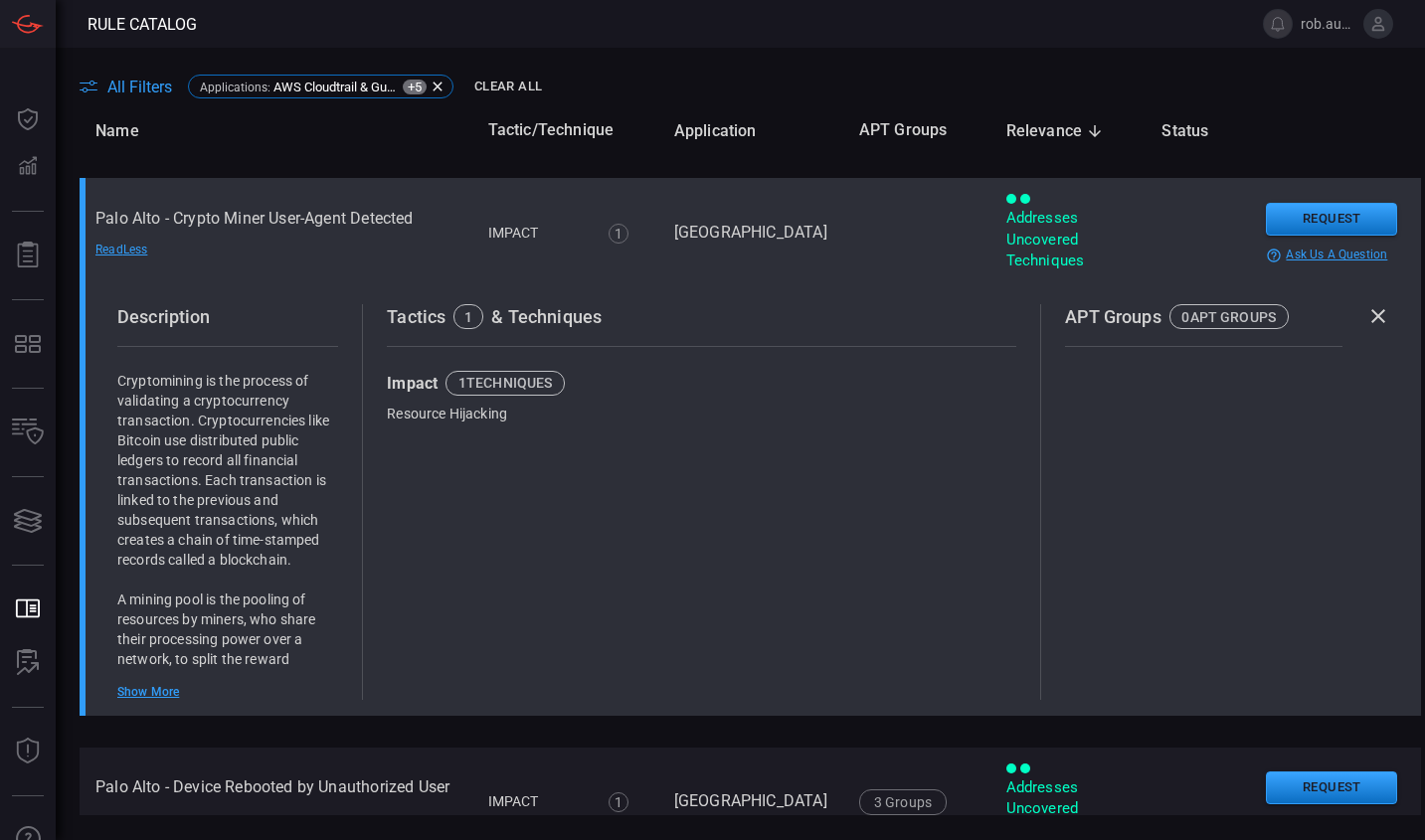 click on "Palo Alto - Crypto Miner User-Agent Detected Read  Less" at bounding box center (275, 233) 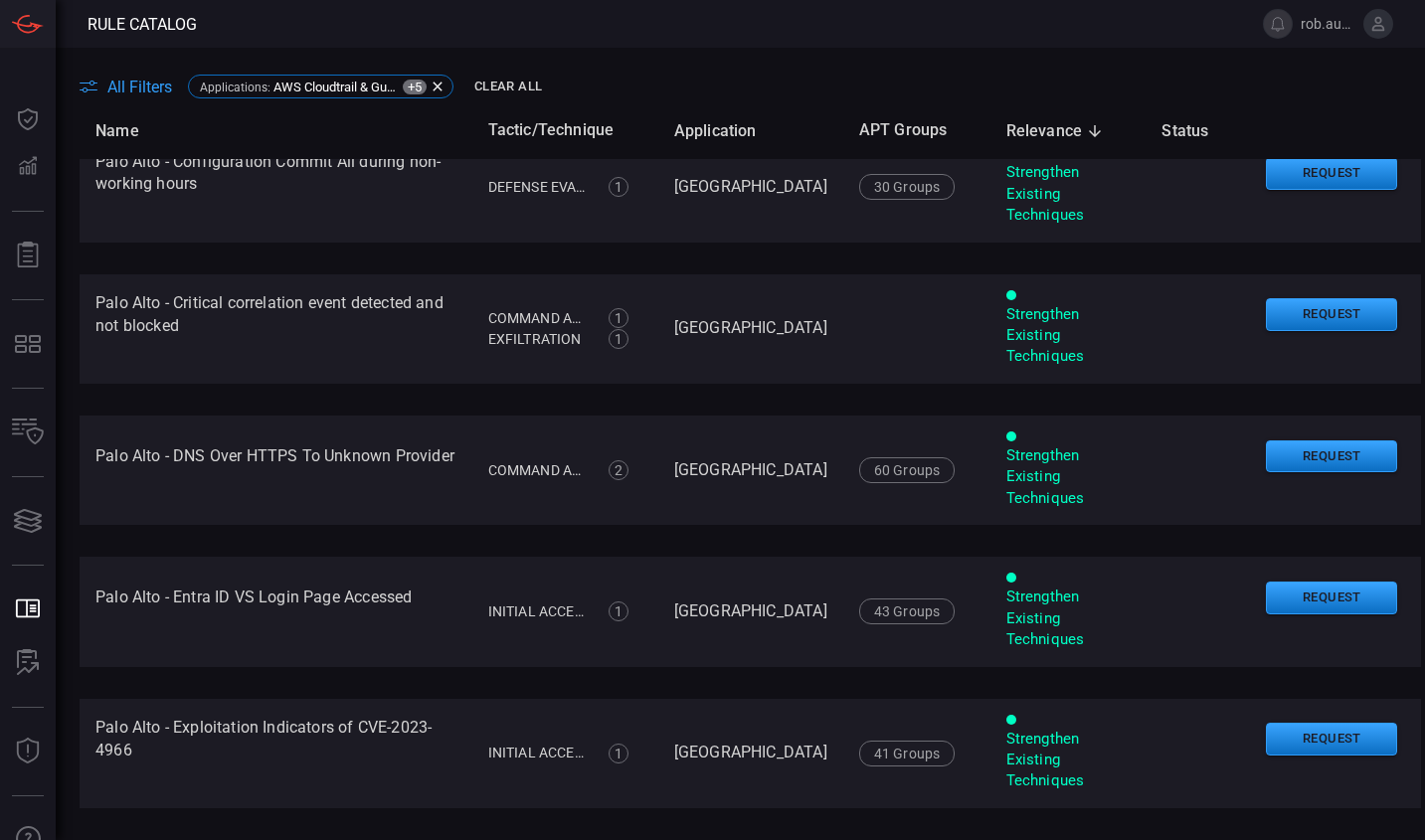 scroll, scrollTop: 6504, scrollLeft: 0, axis: vertical 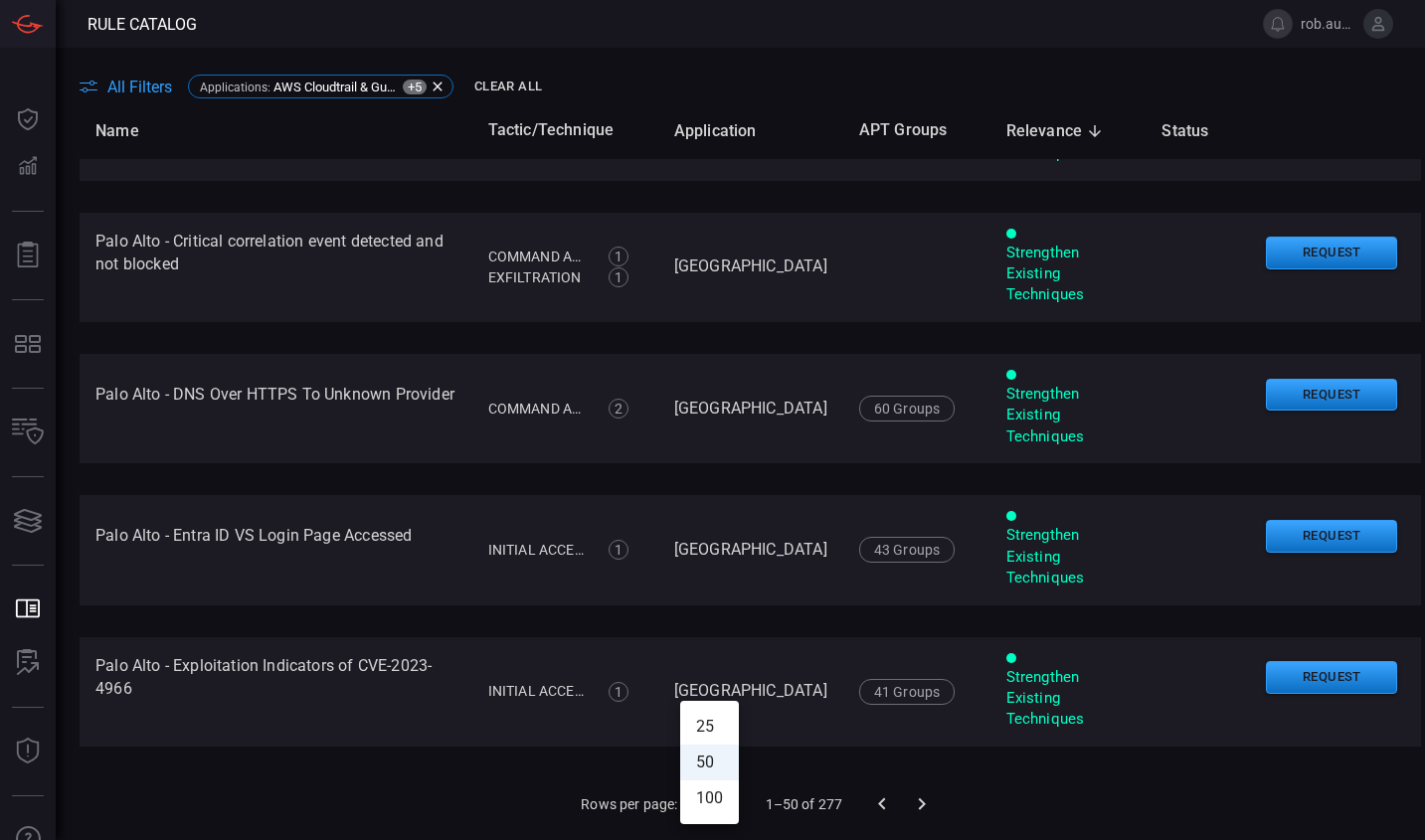 click on "Rule Catalog rob.austin Dashboard   Dashboard Detections   Detections Reports   Reports MITRE   MITRE Inventory   Inventory Cards   Cards
.st0_rule_catalog_icon{fill: currentColor;}
Rule Catalog   Rule Catalog ALERT ANALYSIS   ALERT ANALYSIS Threat Intelligence   Threat Intelligence
.cls-1 {
fill: #6d6d74;
}
.cls-2 {
clip-path: url(#clippath);
}
.cls-3 {
fill: none;
}
Ask Us A Question   Ask Us A Question Preferences   Preferences All Filters Applications : AWS Cloudtrail & GuardDuty +5 Clear All Name Tactic/Technique Application APT Groups Relevance sorted descending Status   [GEOGRAPHIC_DATA]  - Internal Port Scanning - Same Source IP to Multiple Ports Read  More   Discovery 1 Discovery Network Service Discovery [GEOGRAPHIC_DATA] 31   Groups G1030 G0050 G0087 G0096 G0135 G1043 G0098 G0114 G0080 G0105 G1003 G1016 G0037 G0117 G1001 G1032 G0032 G0077 G0030 G0059 G0045 G0019 G0049 G1039 G0106 G1015 G0039 G0139 G0027 G0081 G1017 Addresses Uncovered Techniques More" at bounding box center [712, 420] 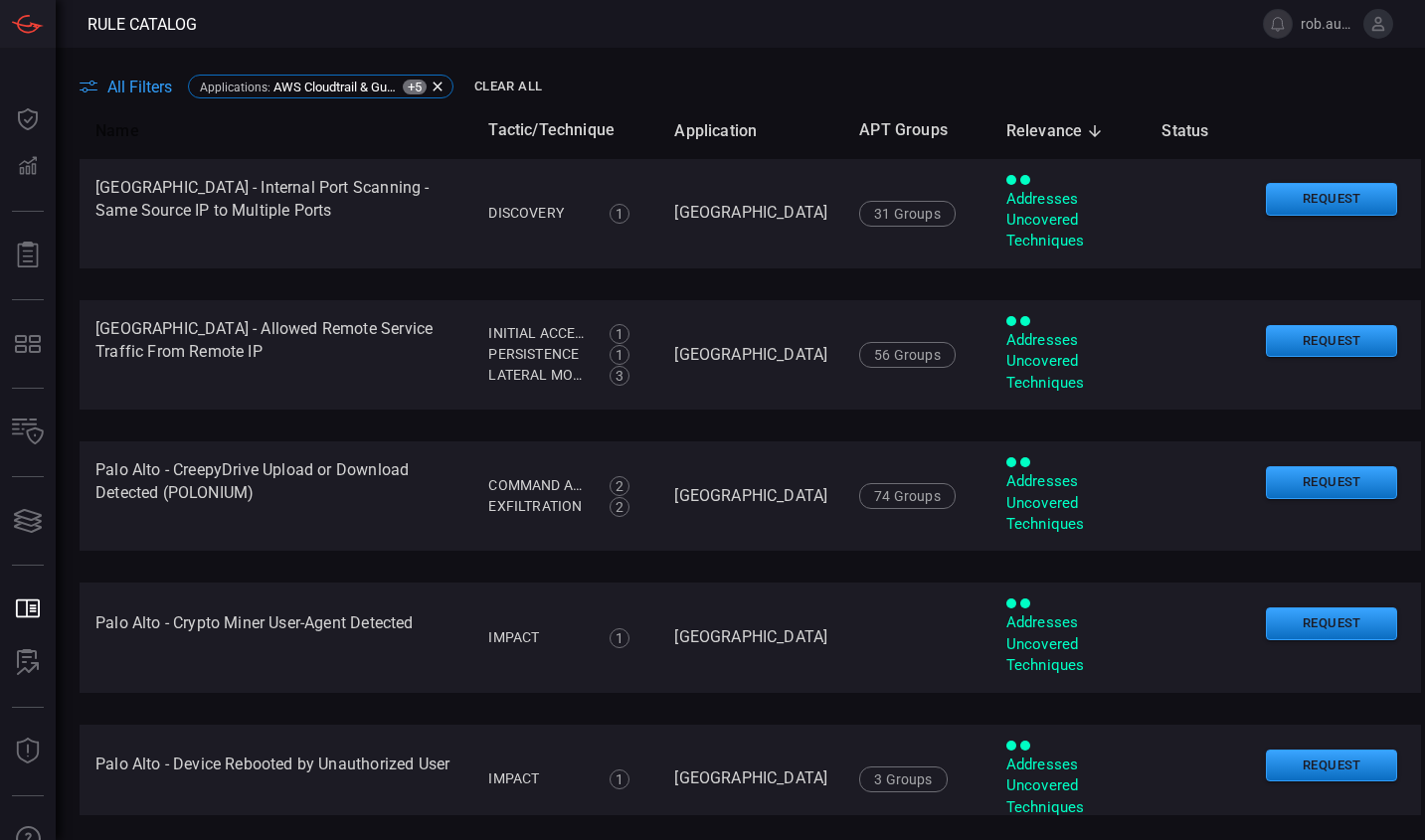 click on "Name" at bounding box center [130, 131] 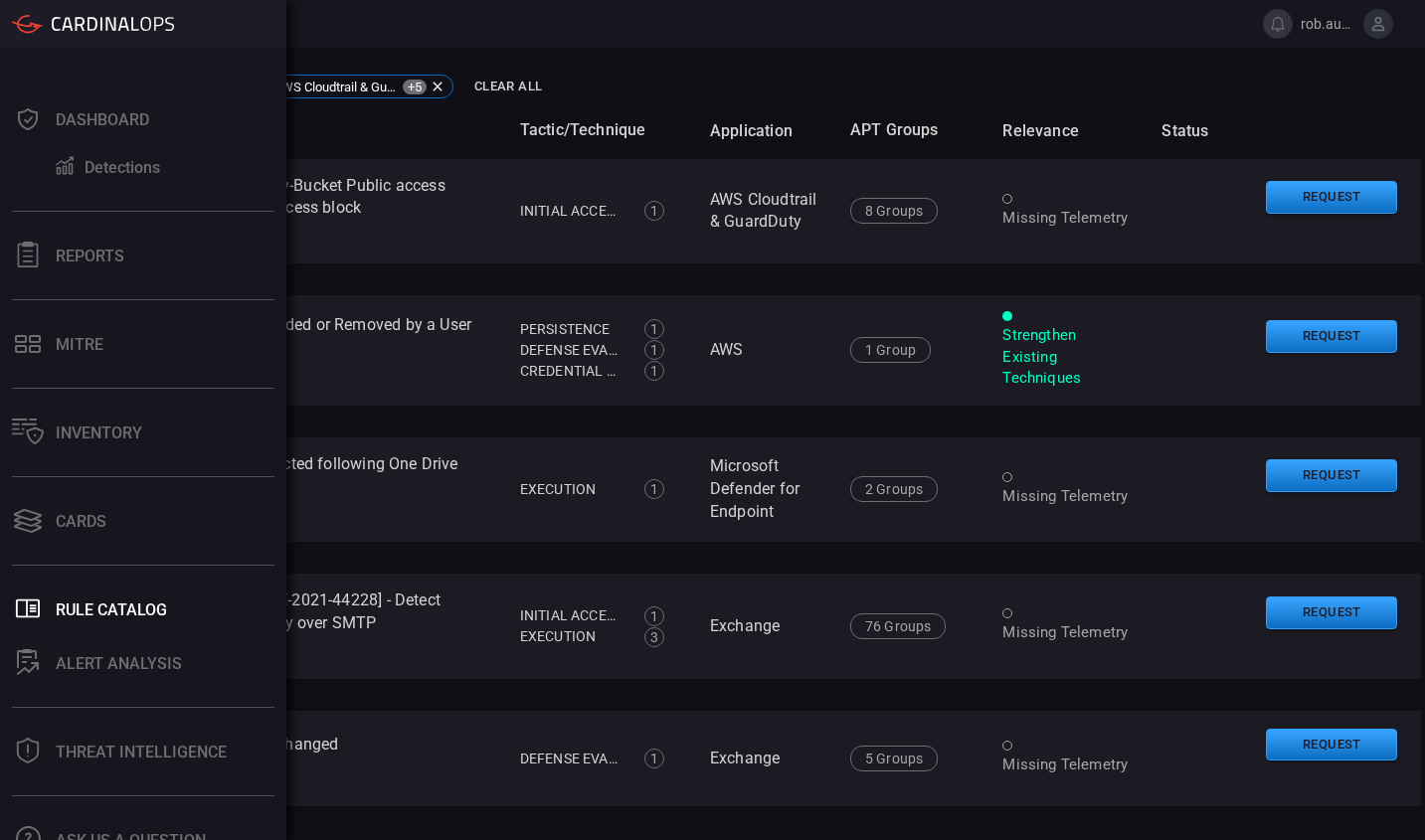 scroll, scrollTop: 28, scrollLeft: 0, axis: vertical 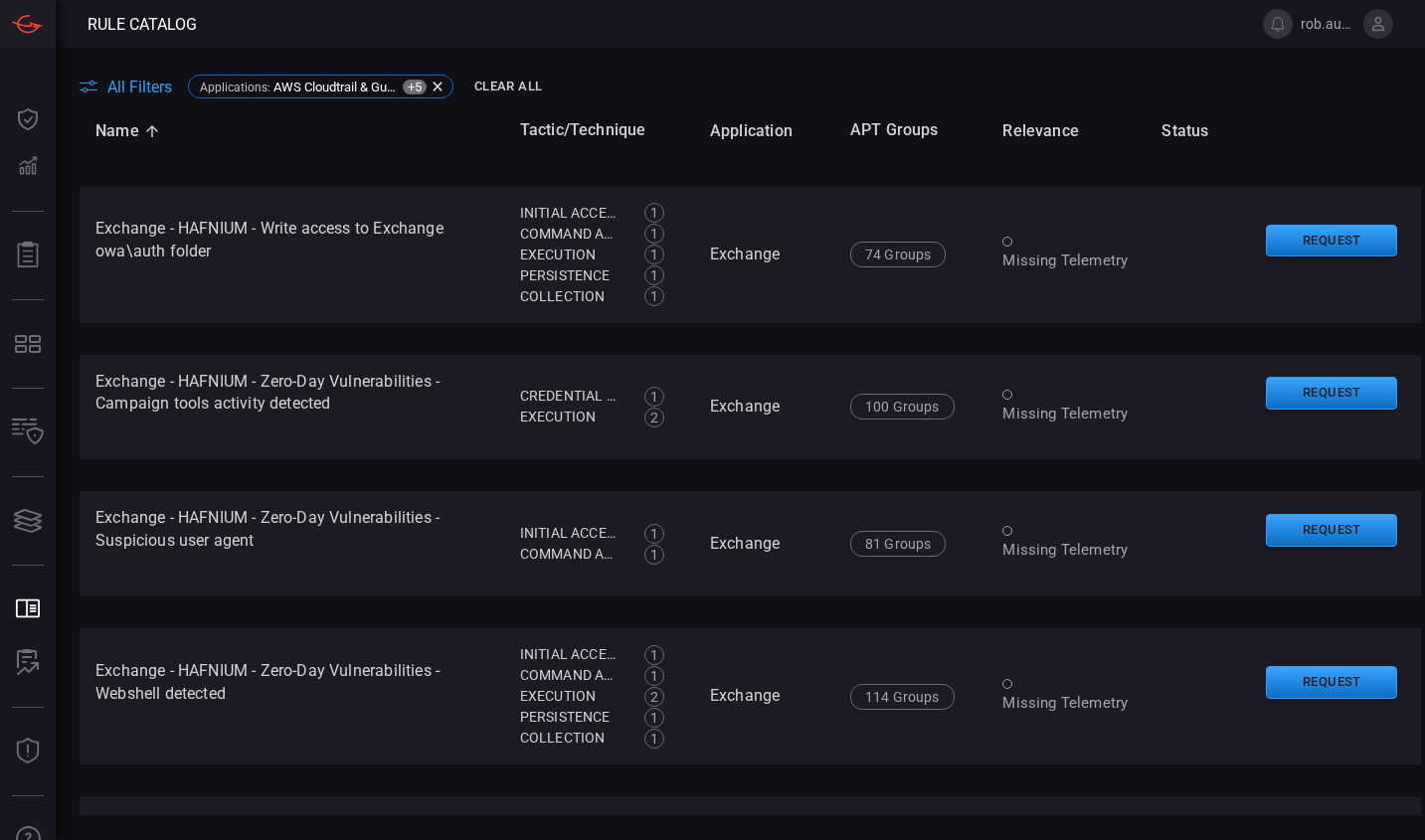 type on "/cards" 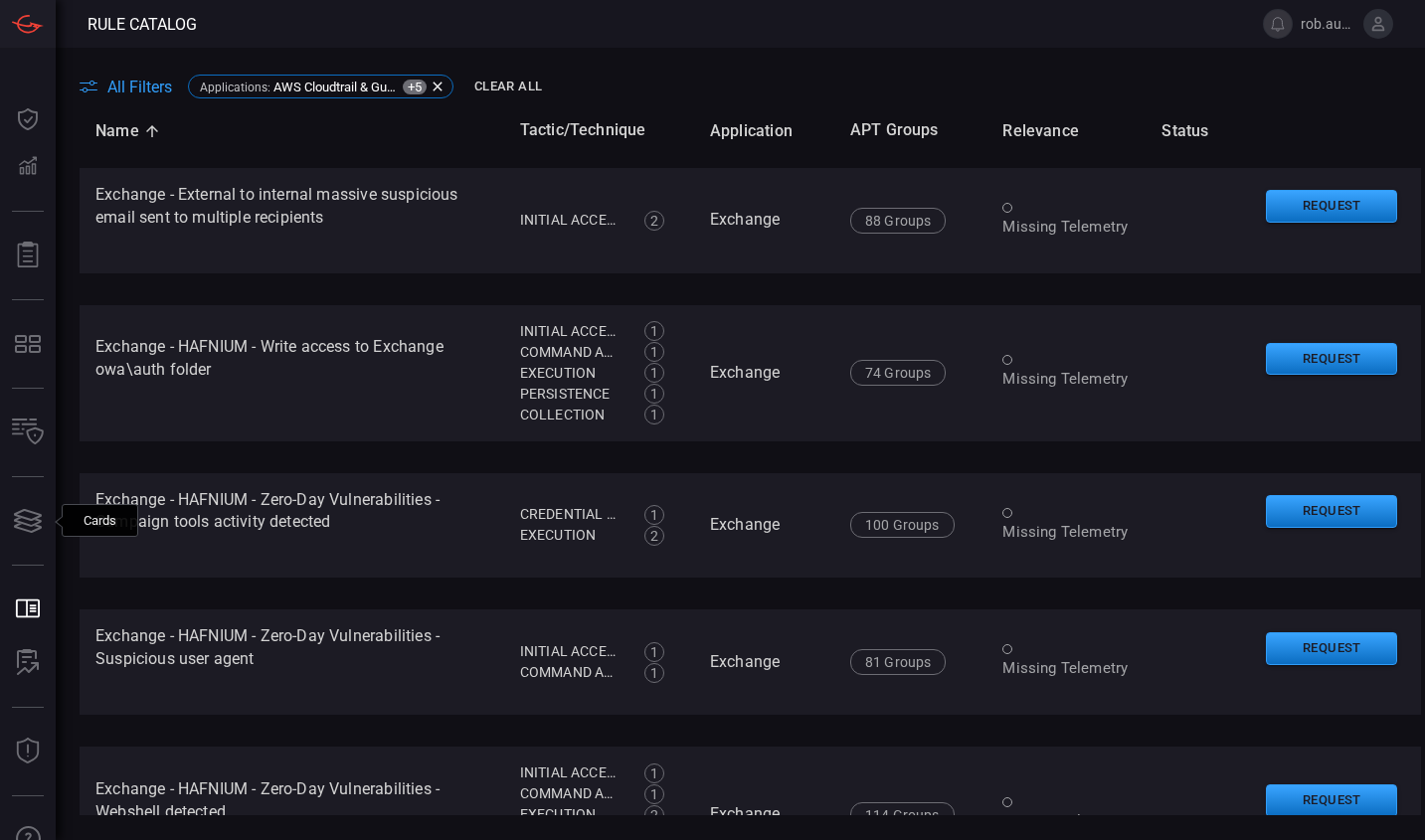 scroll, scrollTop: 0, scrollLeft: 0, axis: both 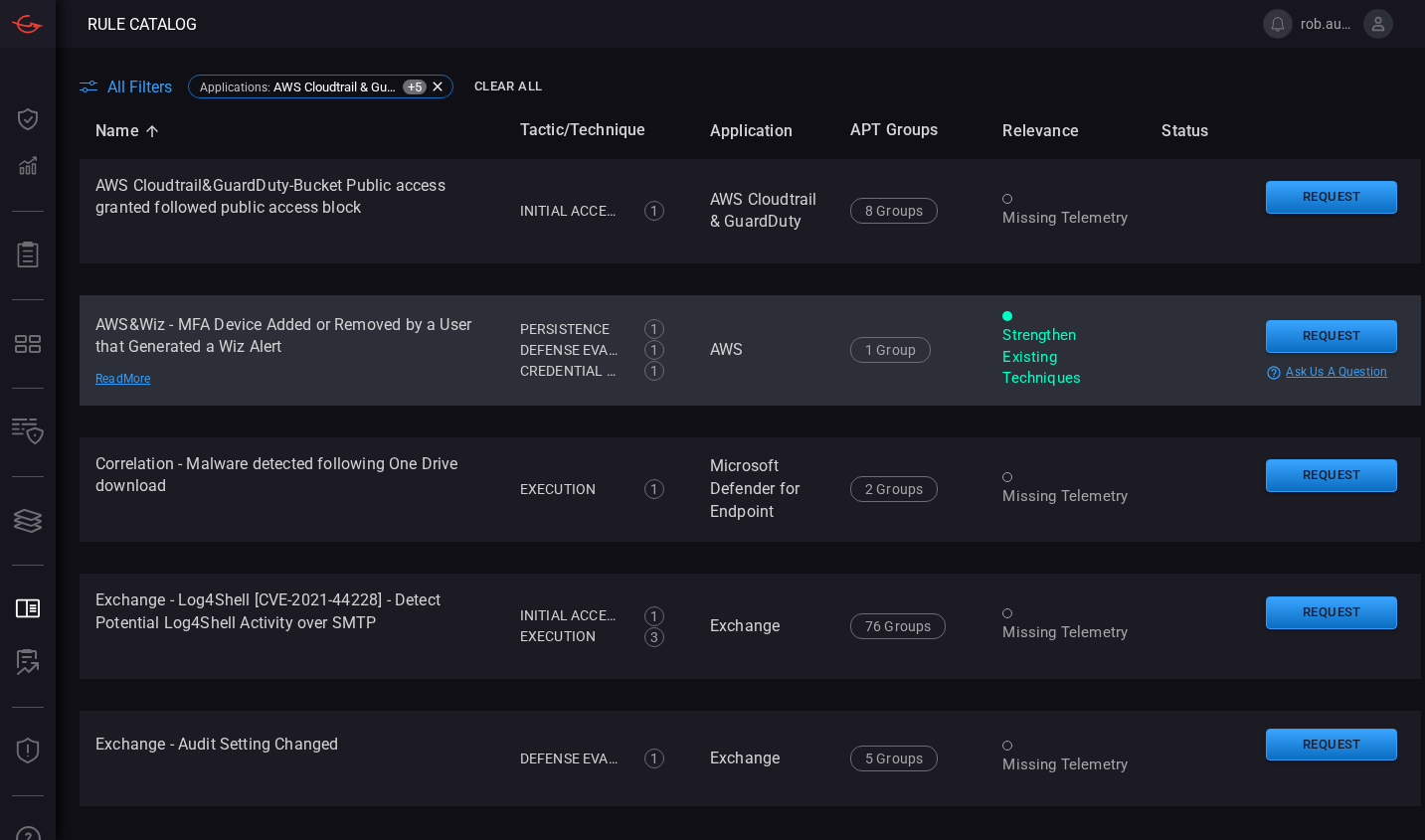 click on "Read  More" at bounding box center [165, 379] 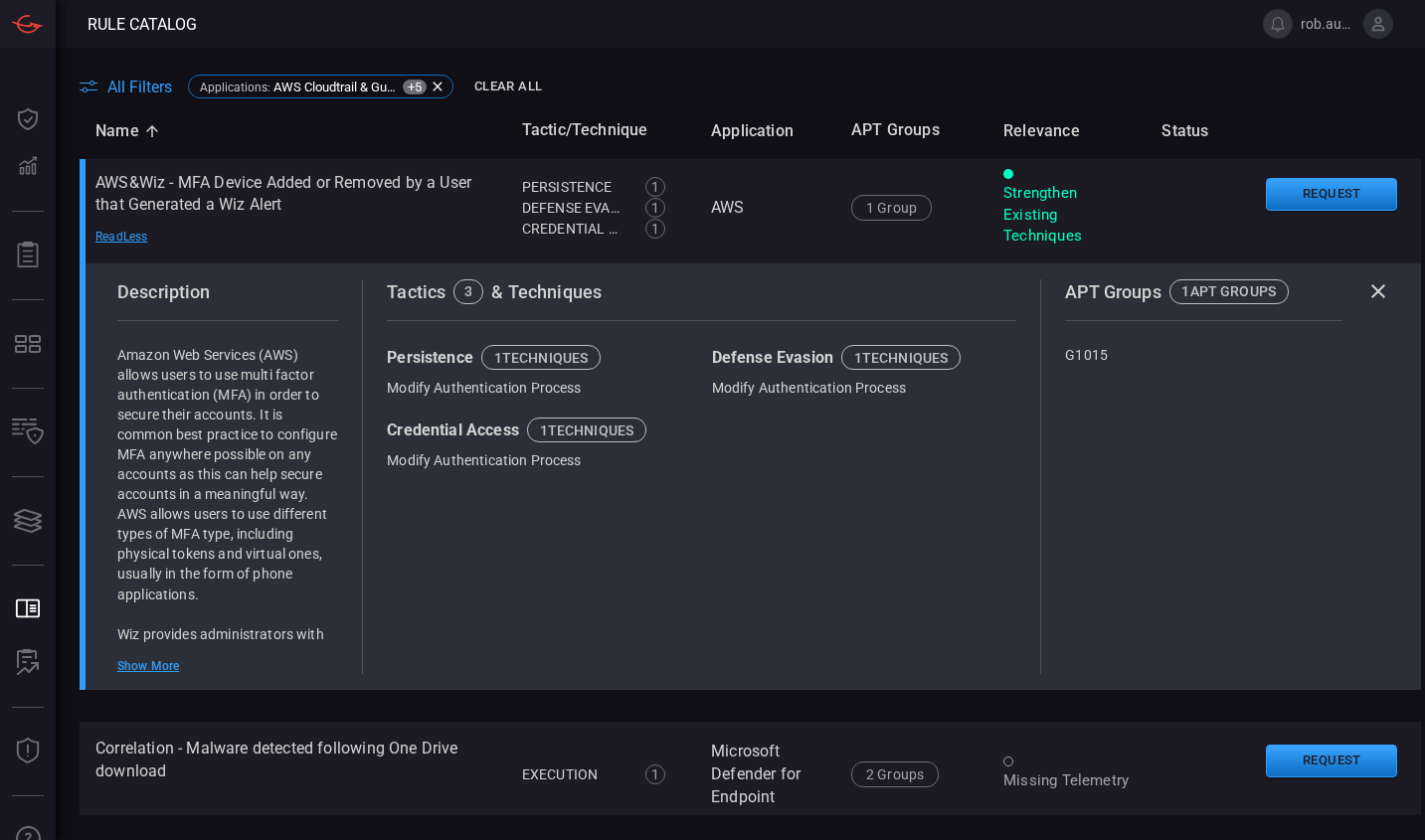 scroll, scrollTop: 146, scrollLeft: 0, axis: vertical 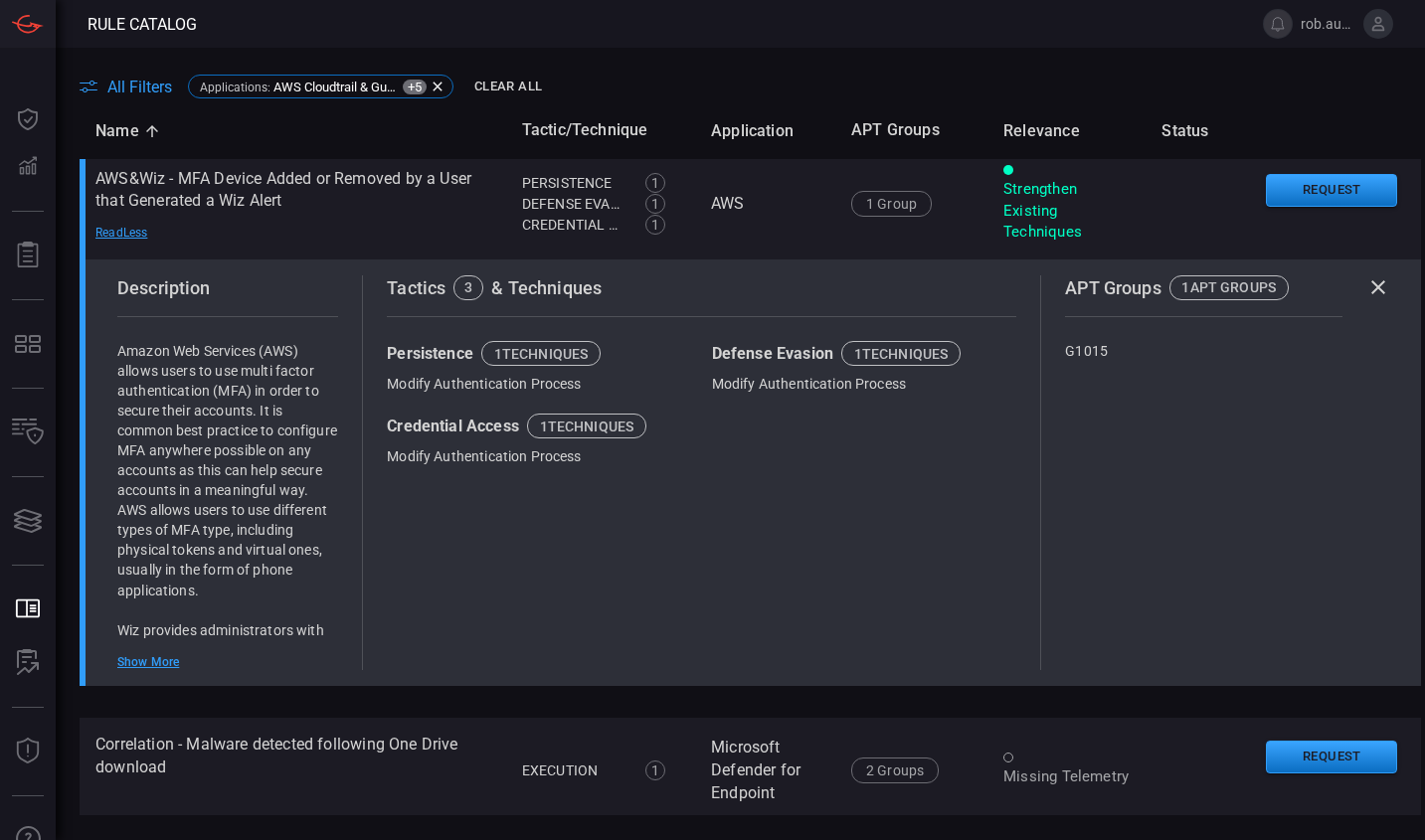 click on "Show More" at bounding box center (228, 662) 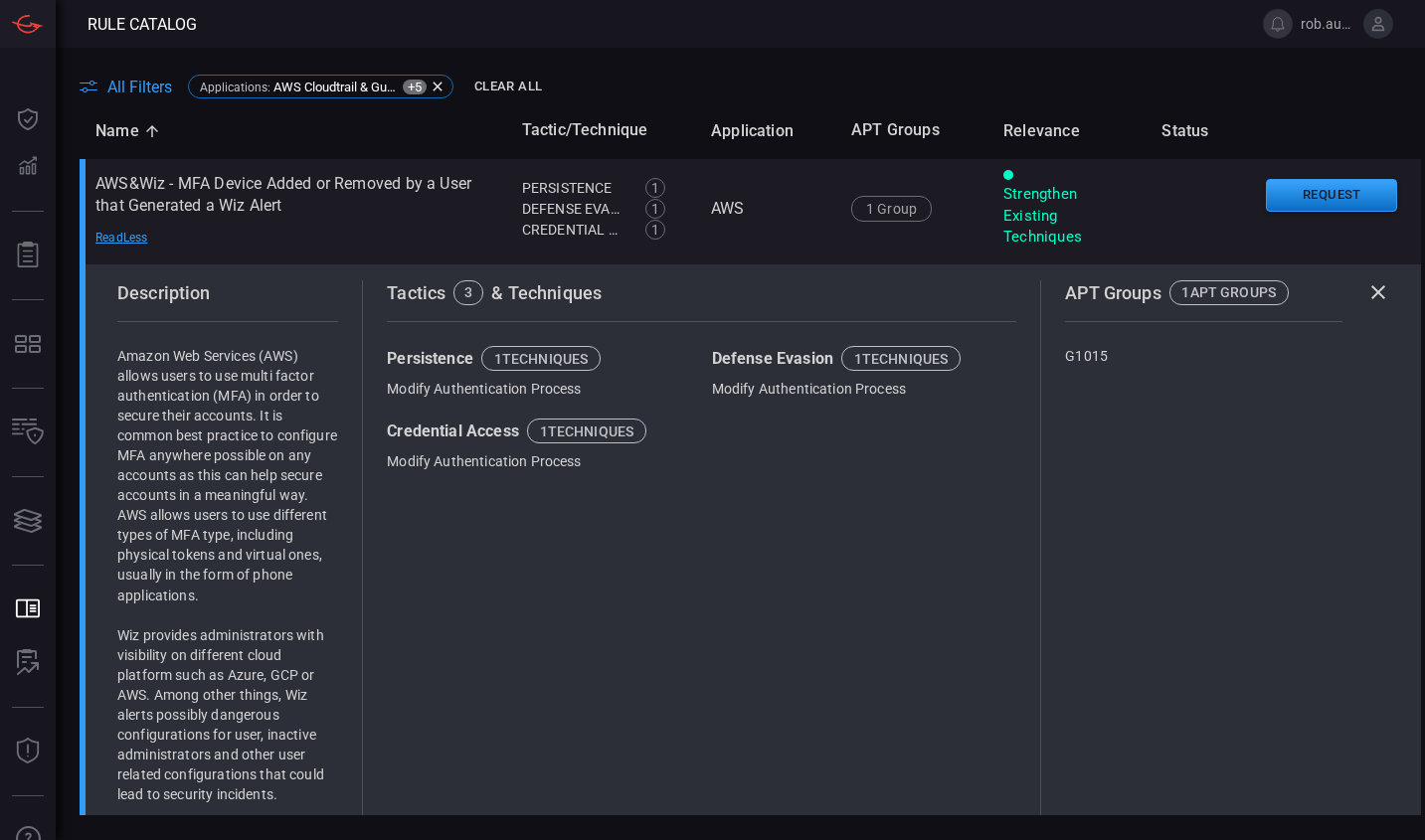 scroll, scrollTop: 144, scrollLeft: 0, axis: vertical 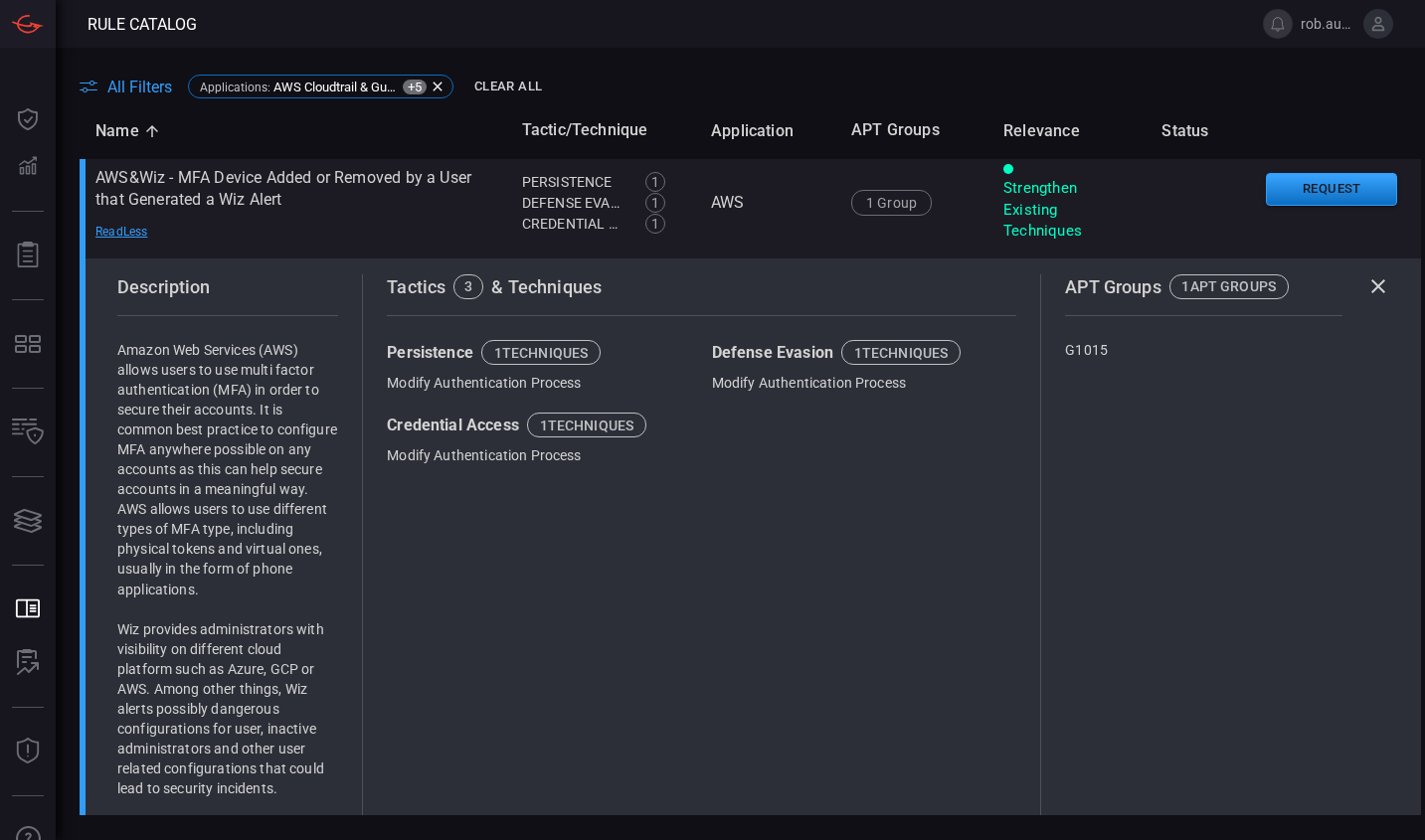 click 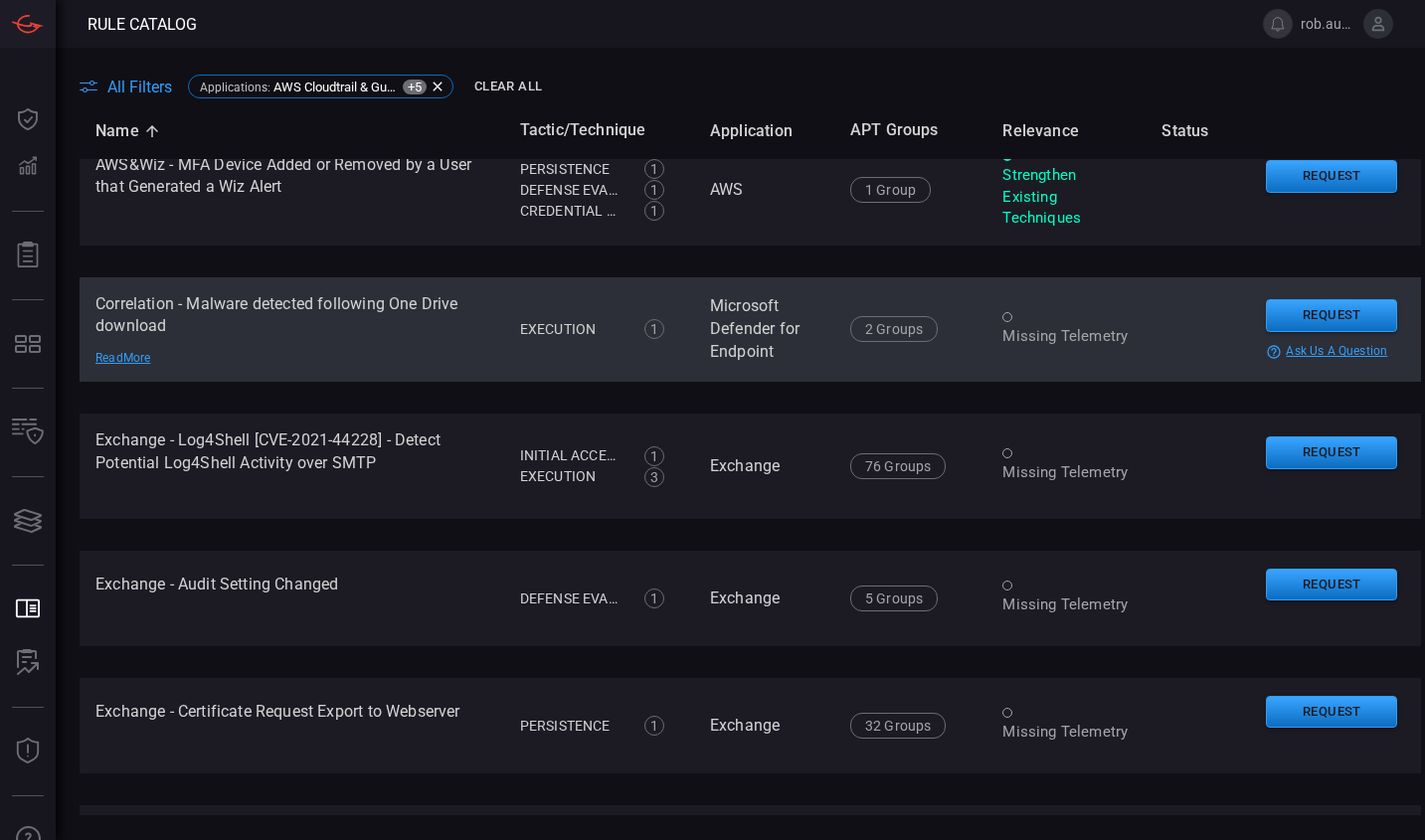 scroll, scrollTop: 0, scrollLeft: 0, axis: both 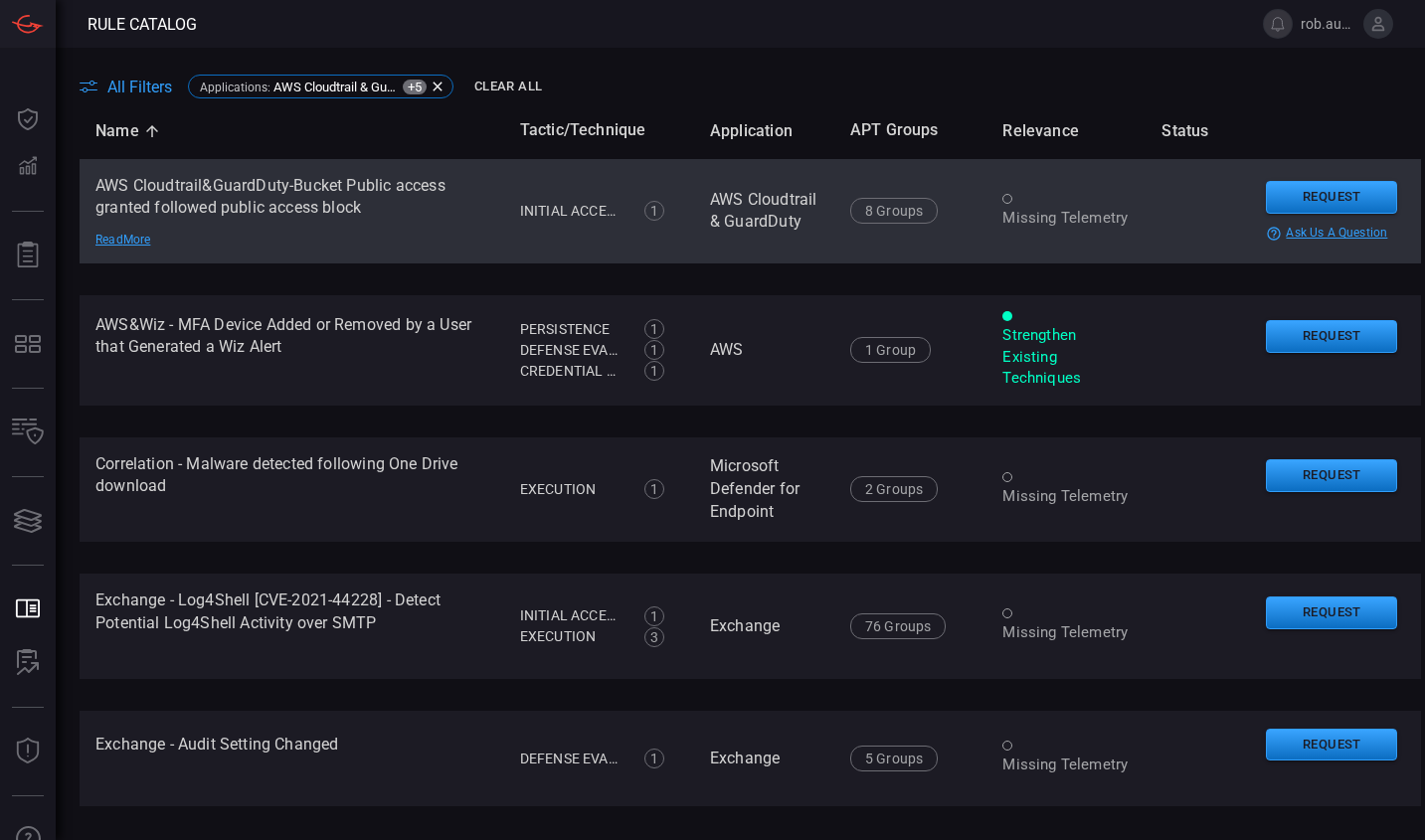 click on "Missing Telemetry" at bounding box center (1066, 218) 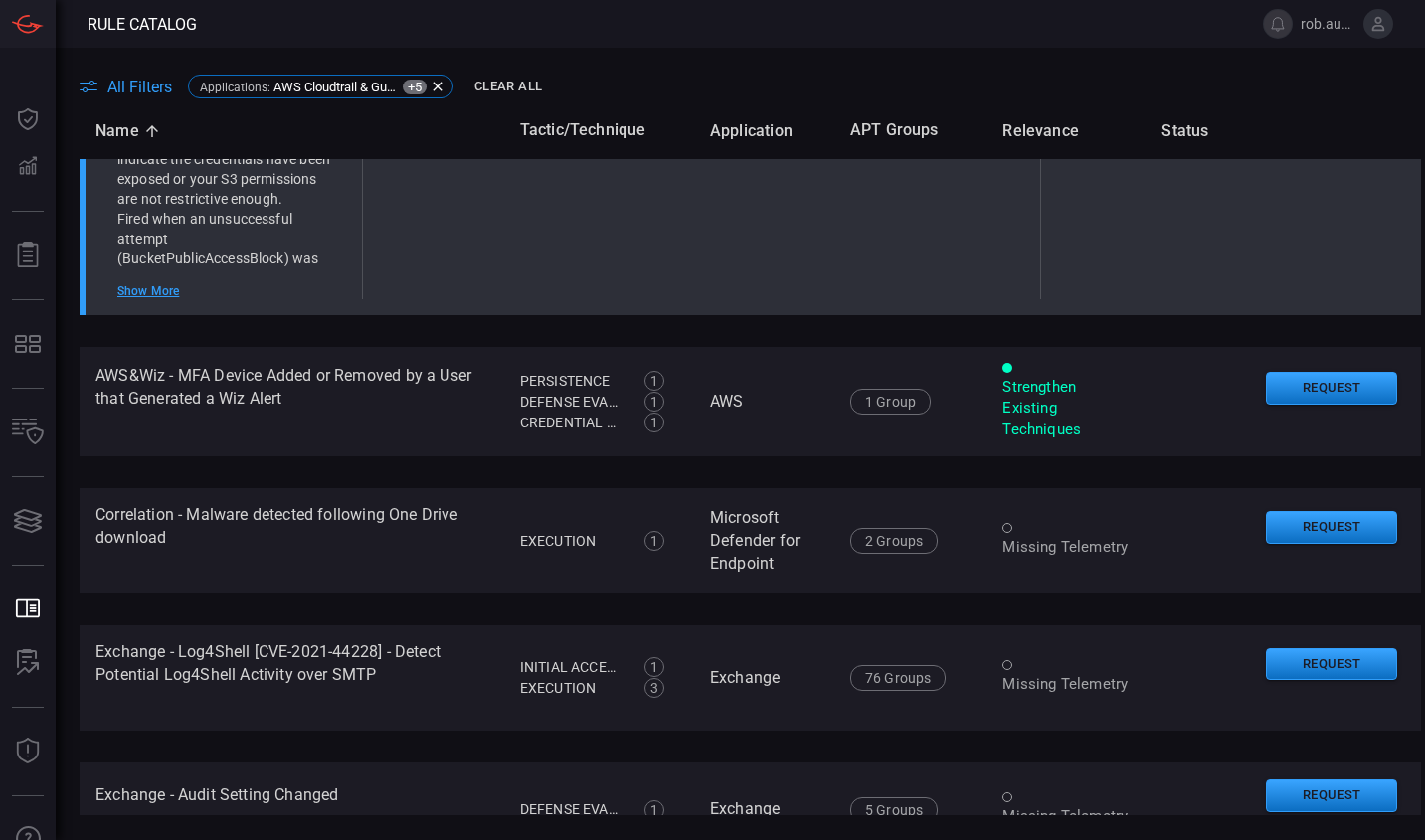 scroll, scrollTop: 0, scrollLeft: 0, axis: both 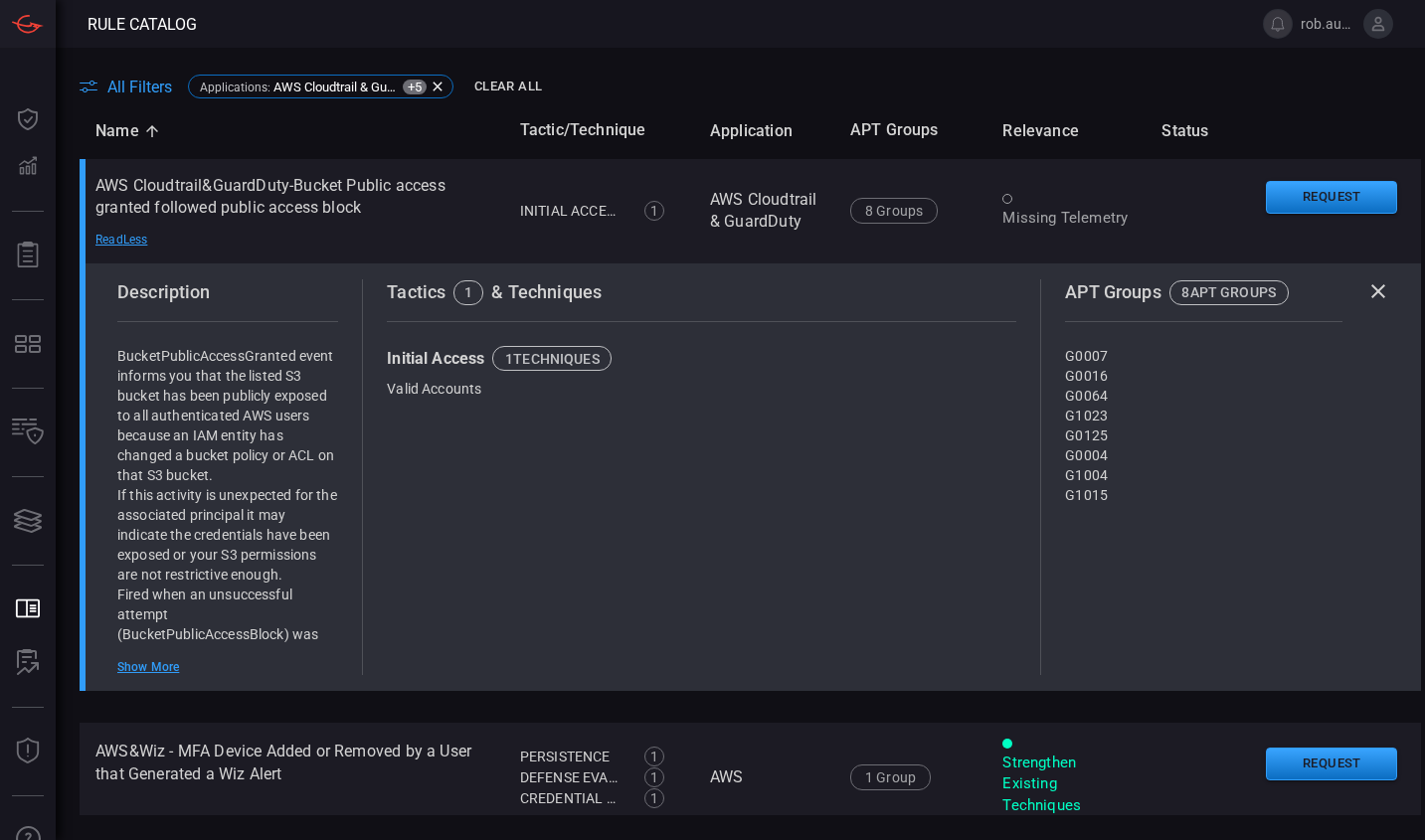 click 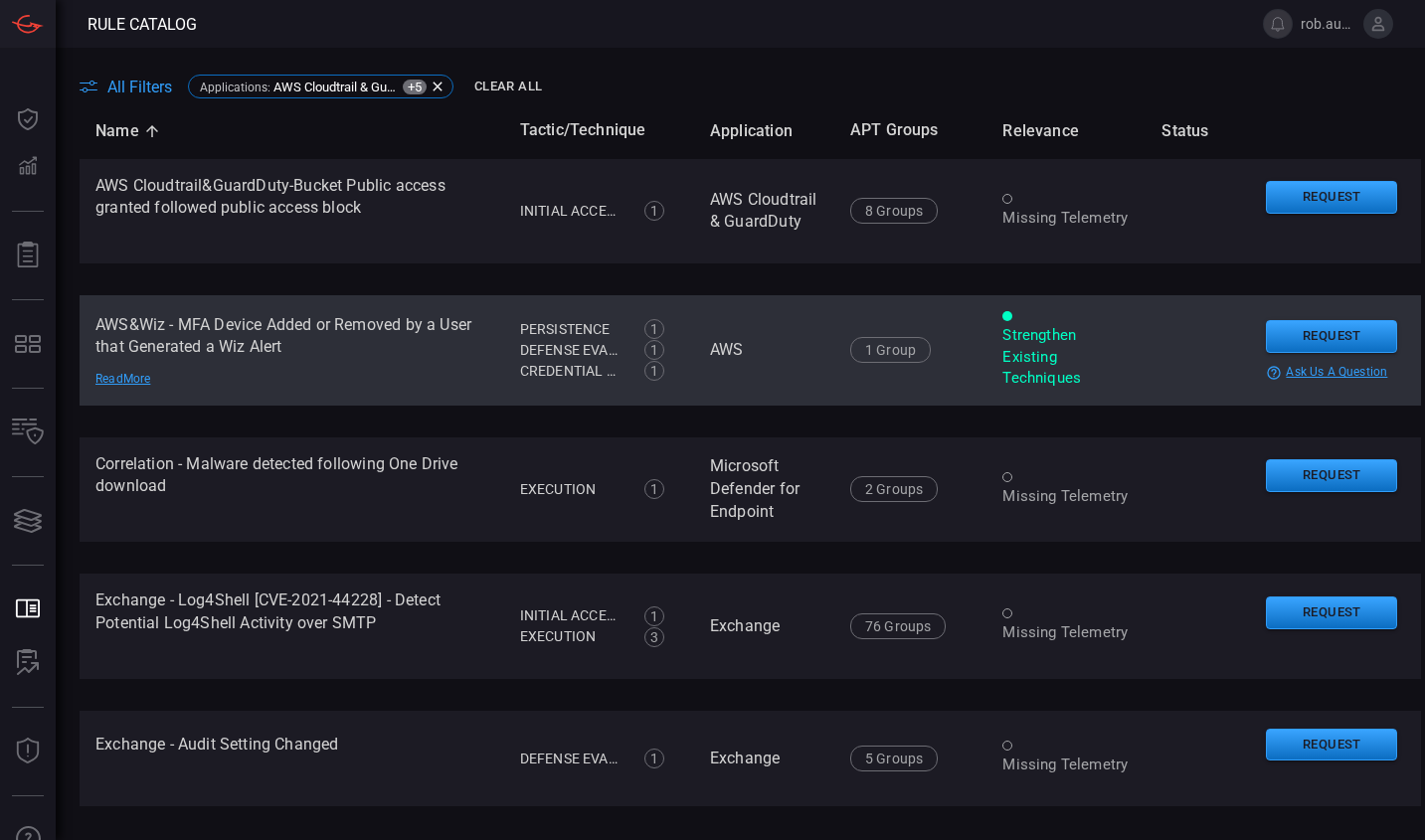 click on "AWS&Wiz - MFA Device Added or Removed by a User that Generated a Wiz Alert Read  More" at bounding box center [291, 350] 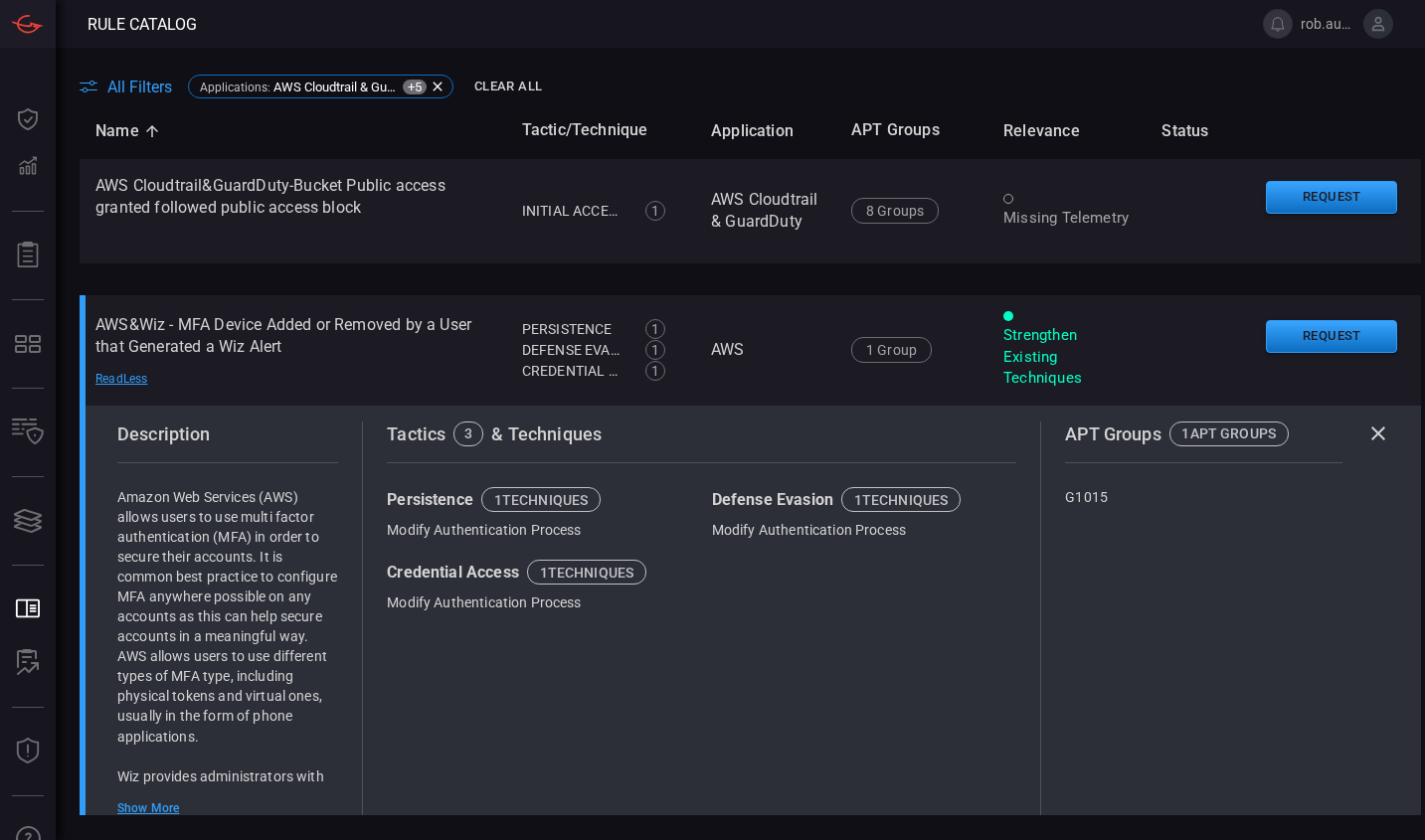 click 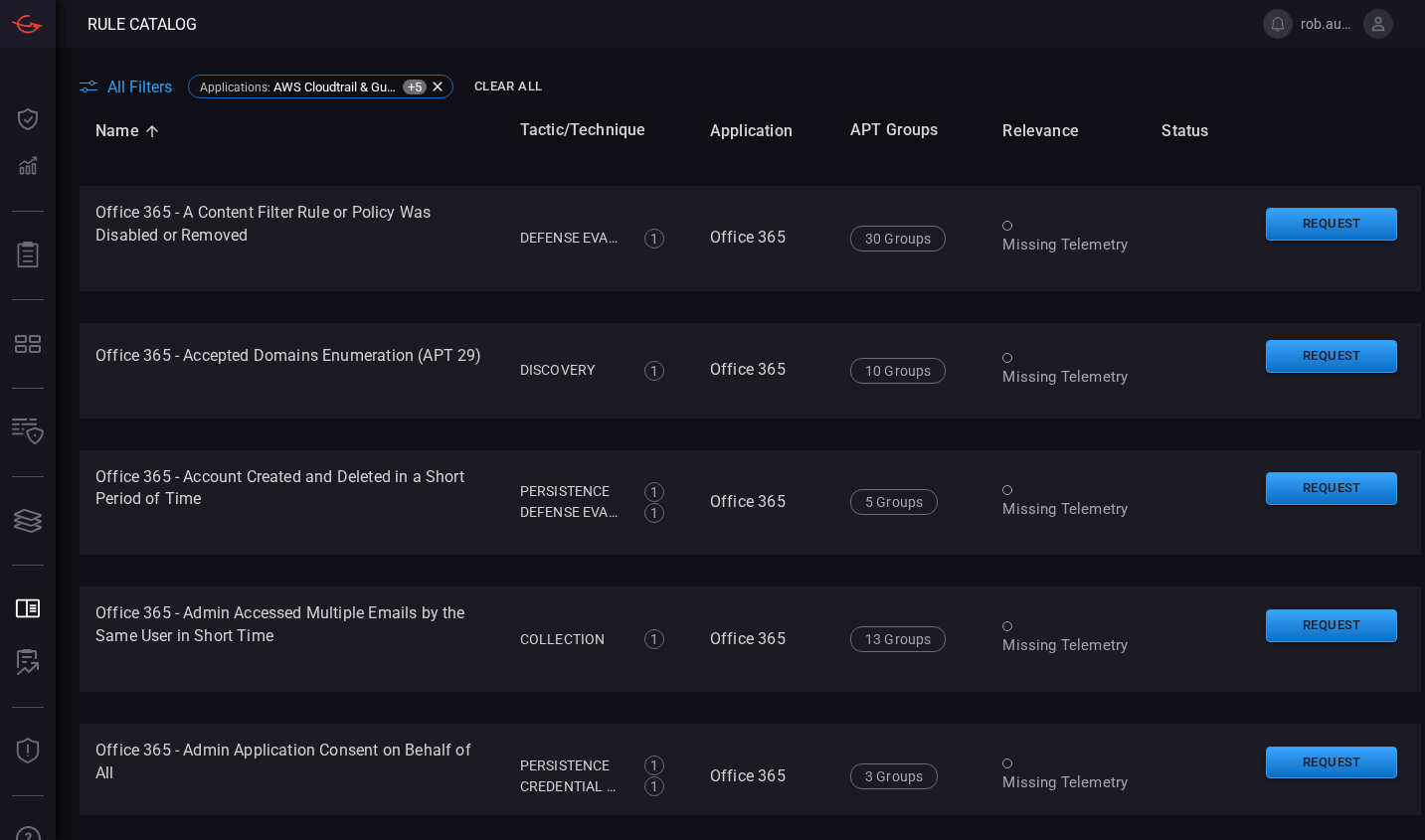 scroll, scrollTop: 5390, scrollLeft: 0, axis: vertical 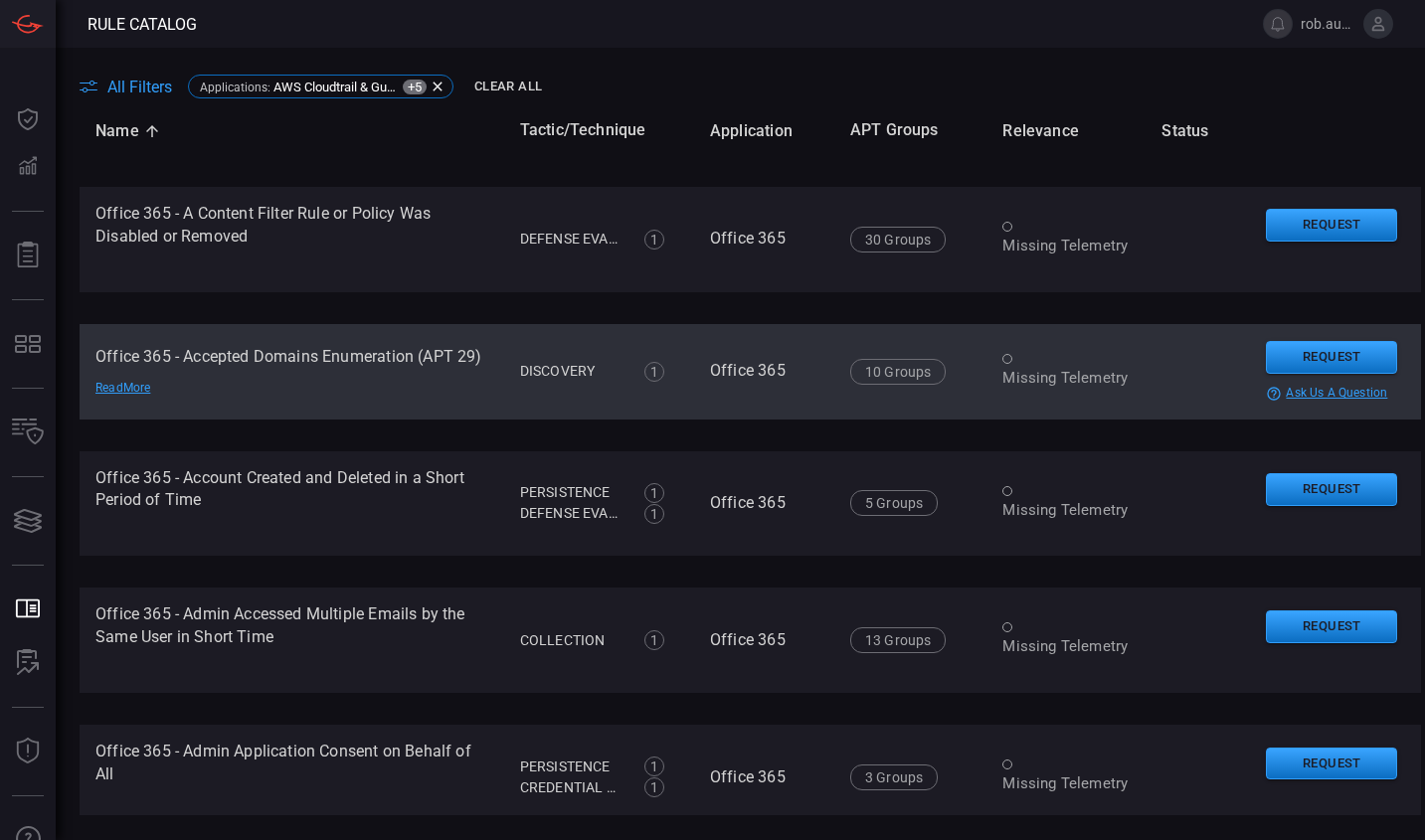 click on "Office 365 - Accepted Domains Enumeration (APT 29) Read  More" at bounding box center (291, 372) 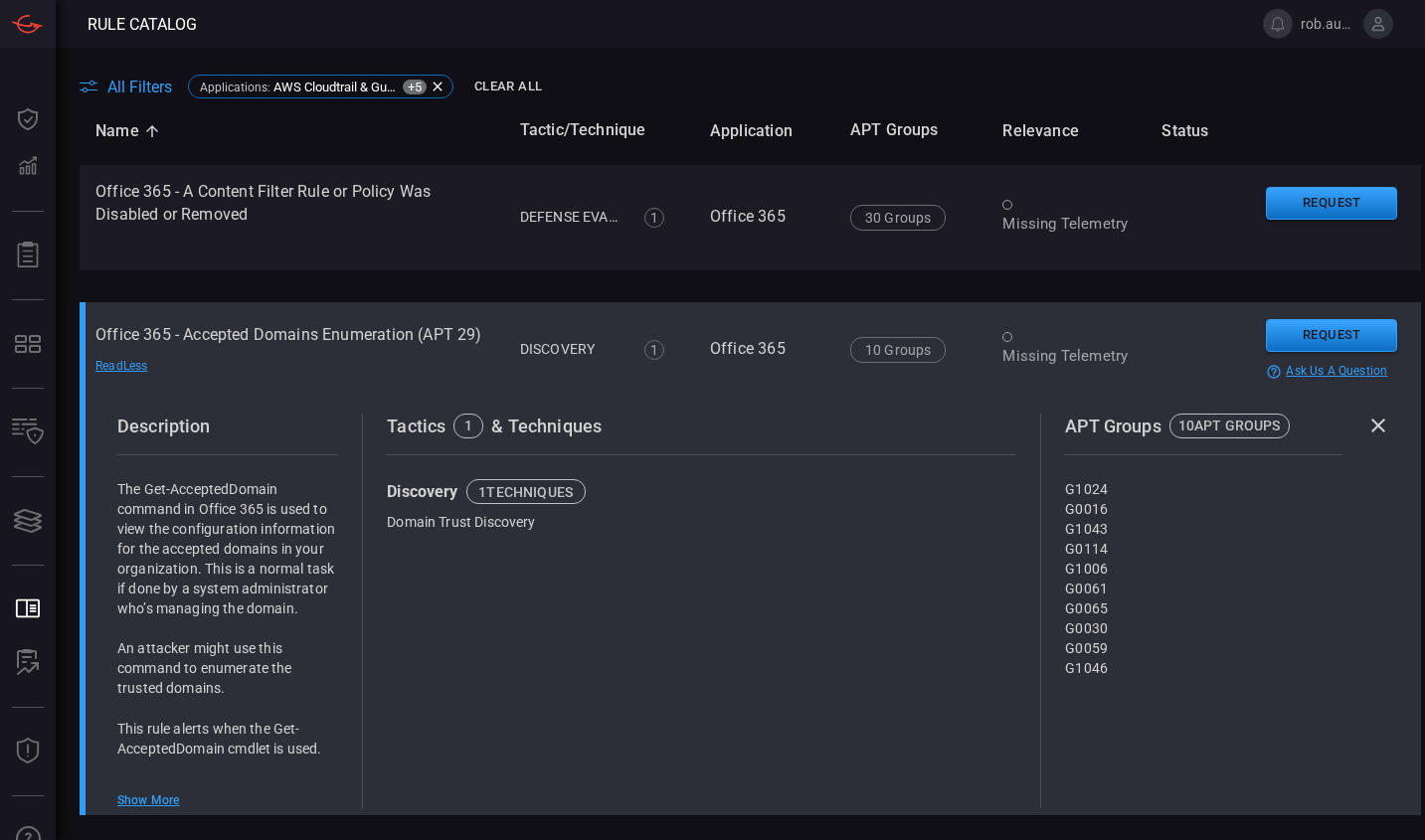 scroll, scrollTop: 5408, scrollLeft: 0, axis: vertical 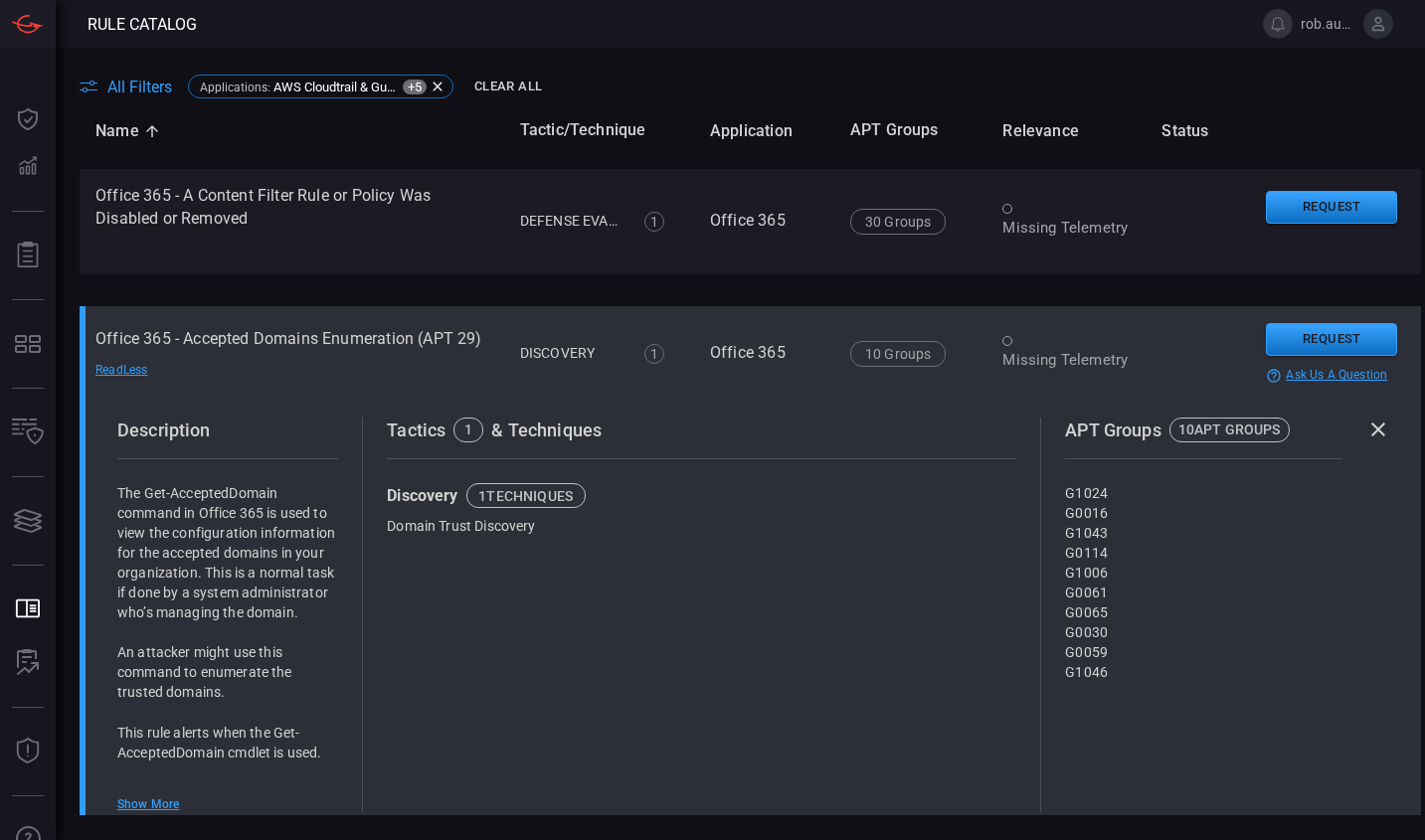 click on "Office 365 - Accepted Domains Enumeration (APT 29) Read  Less" at bounding box center [291, 354] 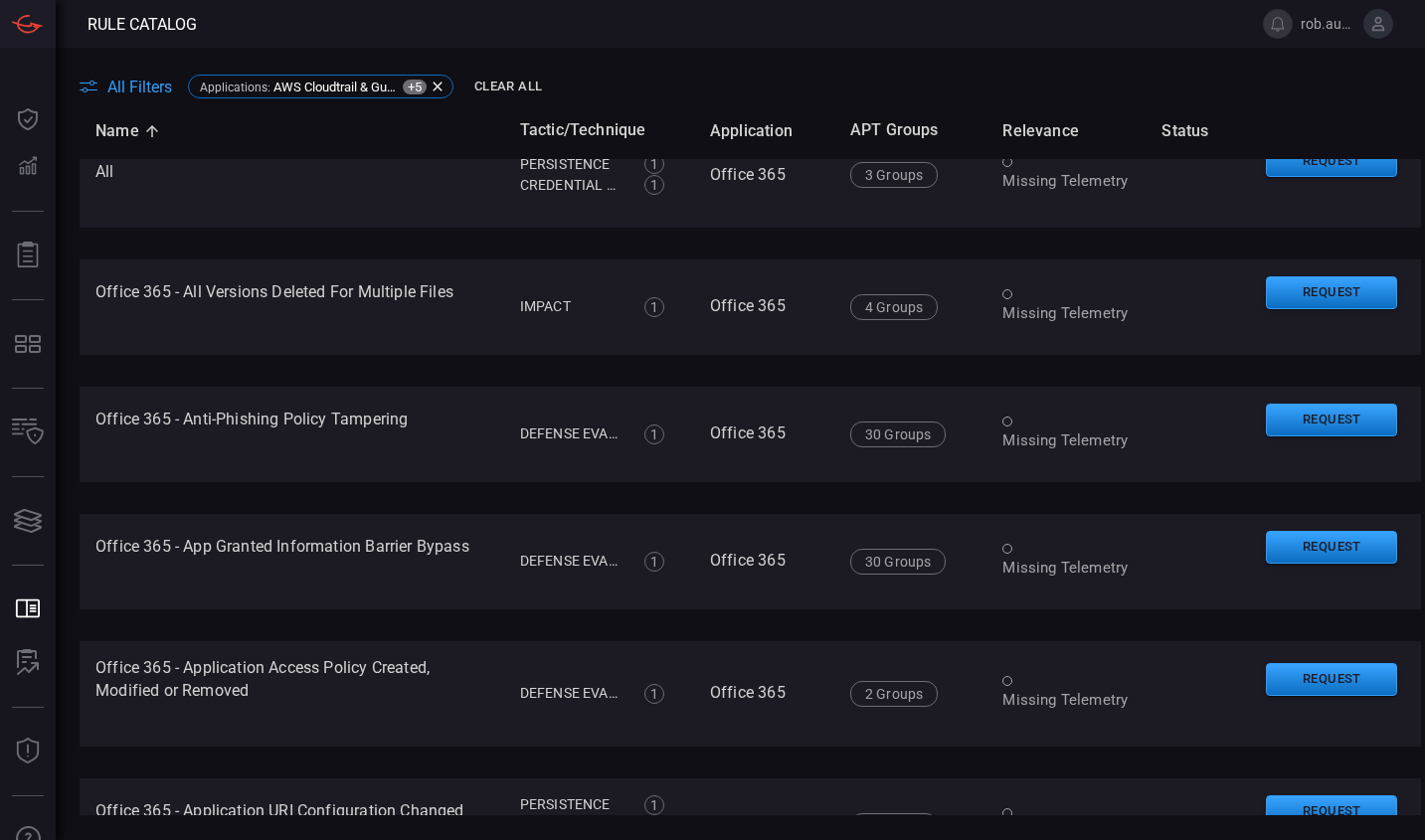 scroll, scrollTop: 5999, scrollLeft: 0, axis: vertical 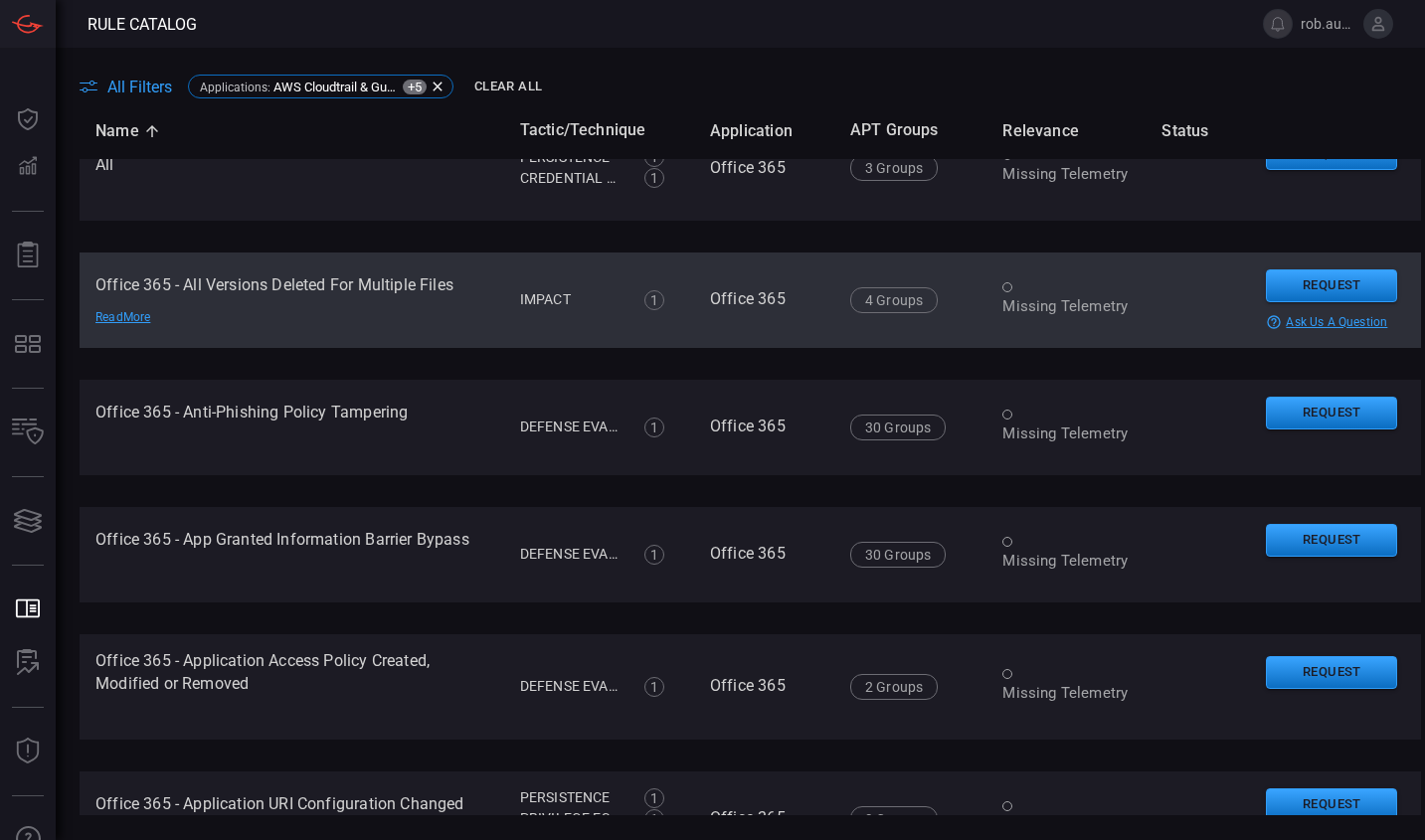 click on "Office 365 - All Versions Deleted For Multiple Files Read  More" at bounding box center [291, 300] 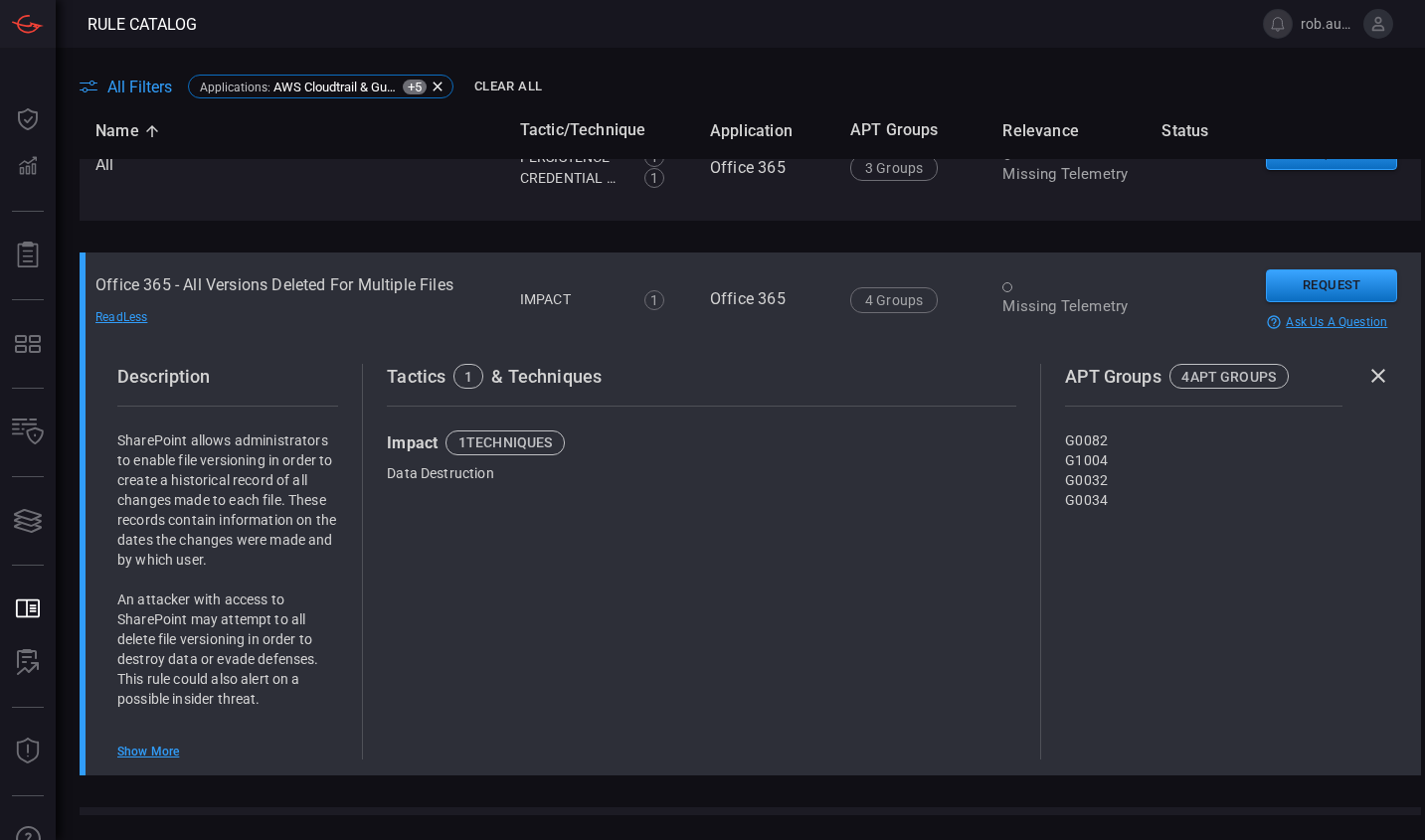 click on "Office 365 - All Versions Deleted For Multiple Files Read  Less" at bounding box center [291, 300] 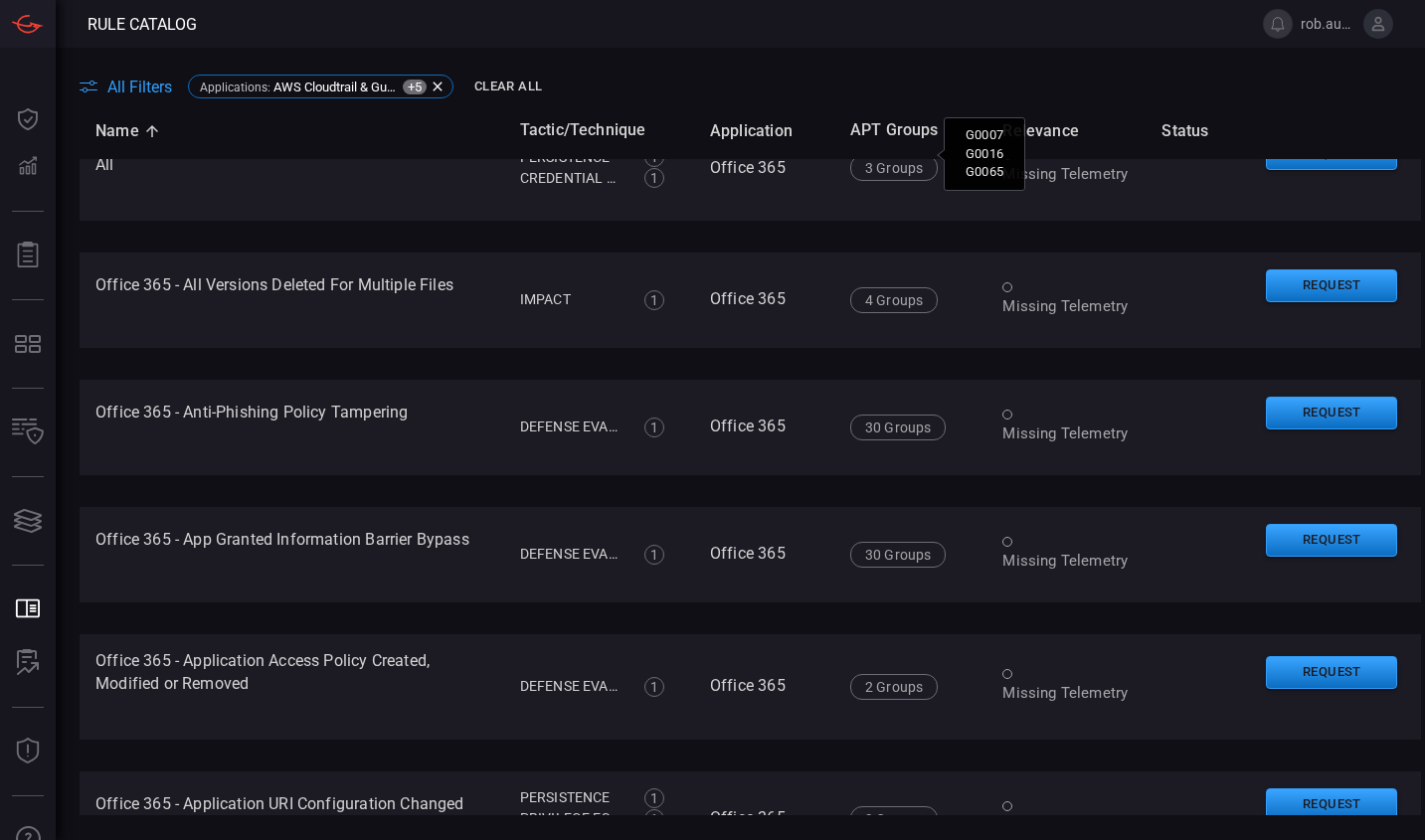 scroll, scrollTop: 5993, scrollLeft: 0, axis: vertical 